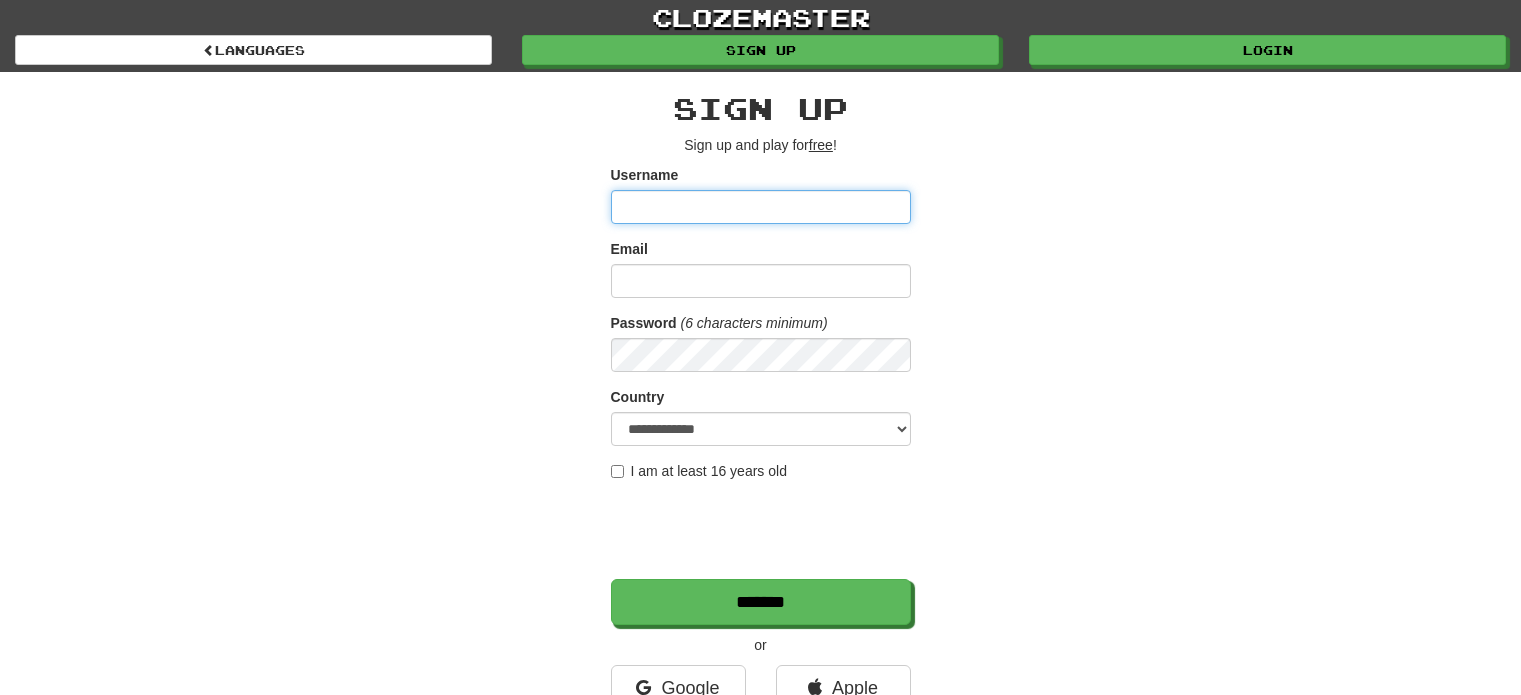 scroll, scrollTop: 0, scrollLeft: 0, axis: both 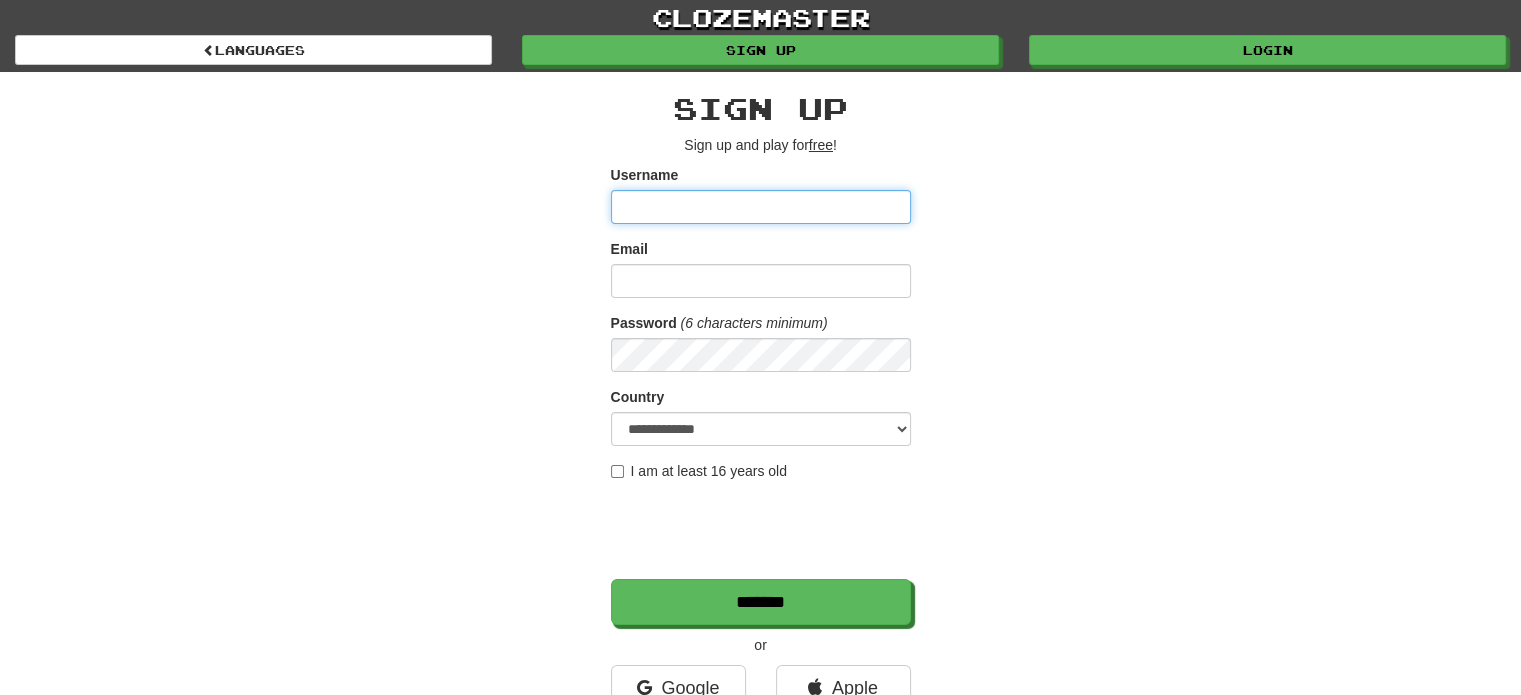 type on "**********" 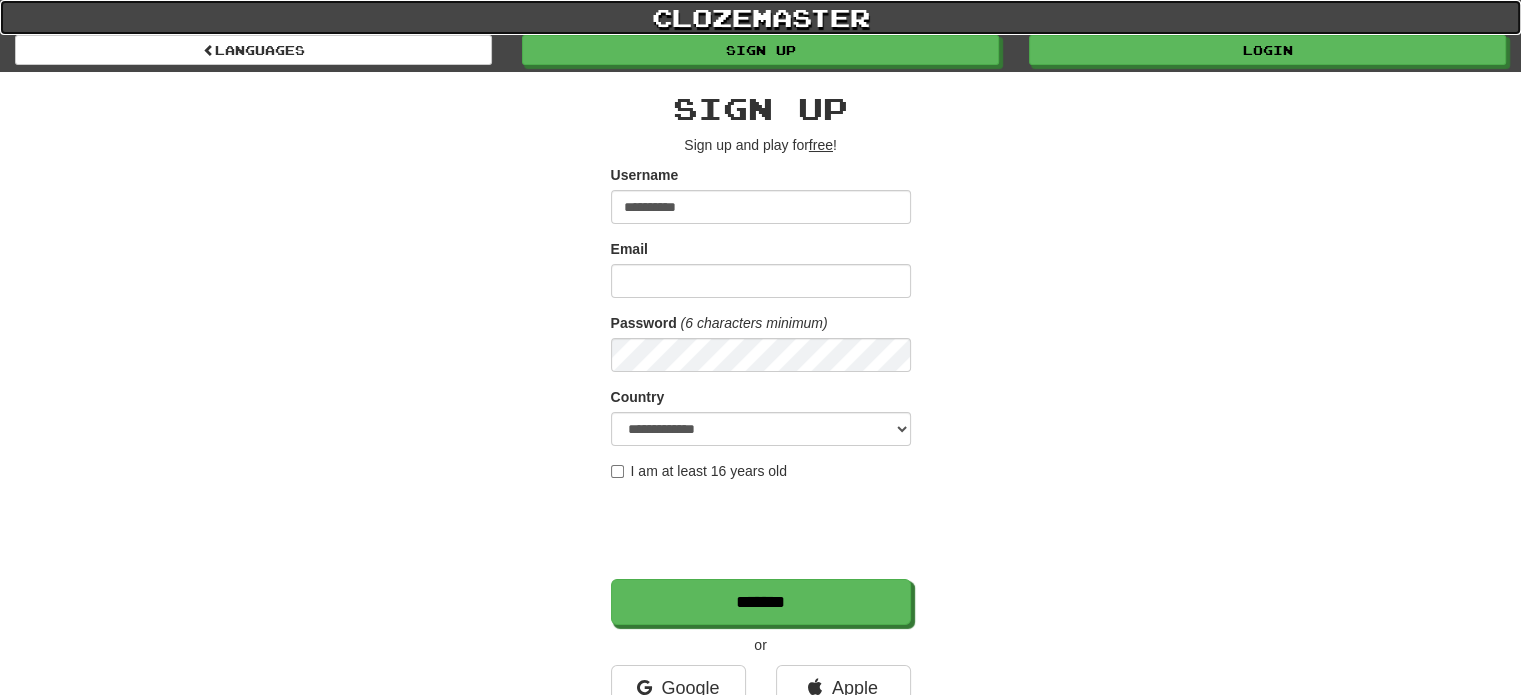 click on "clozemaster" at bounding box center [760, 17] 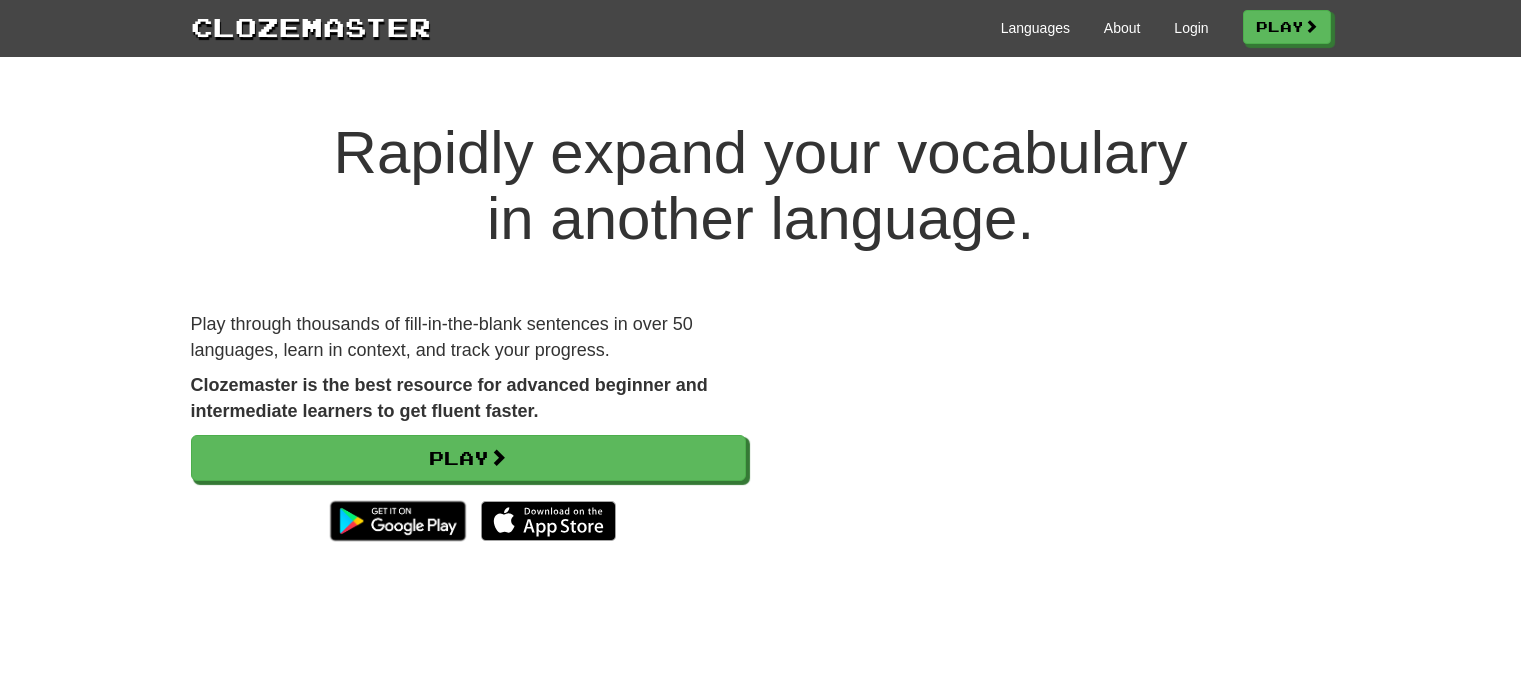 scroll, scrollTop: 0, scrollLeft: 0, axis: both 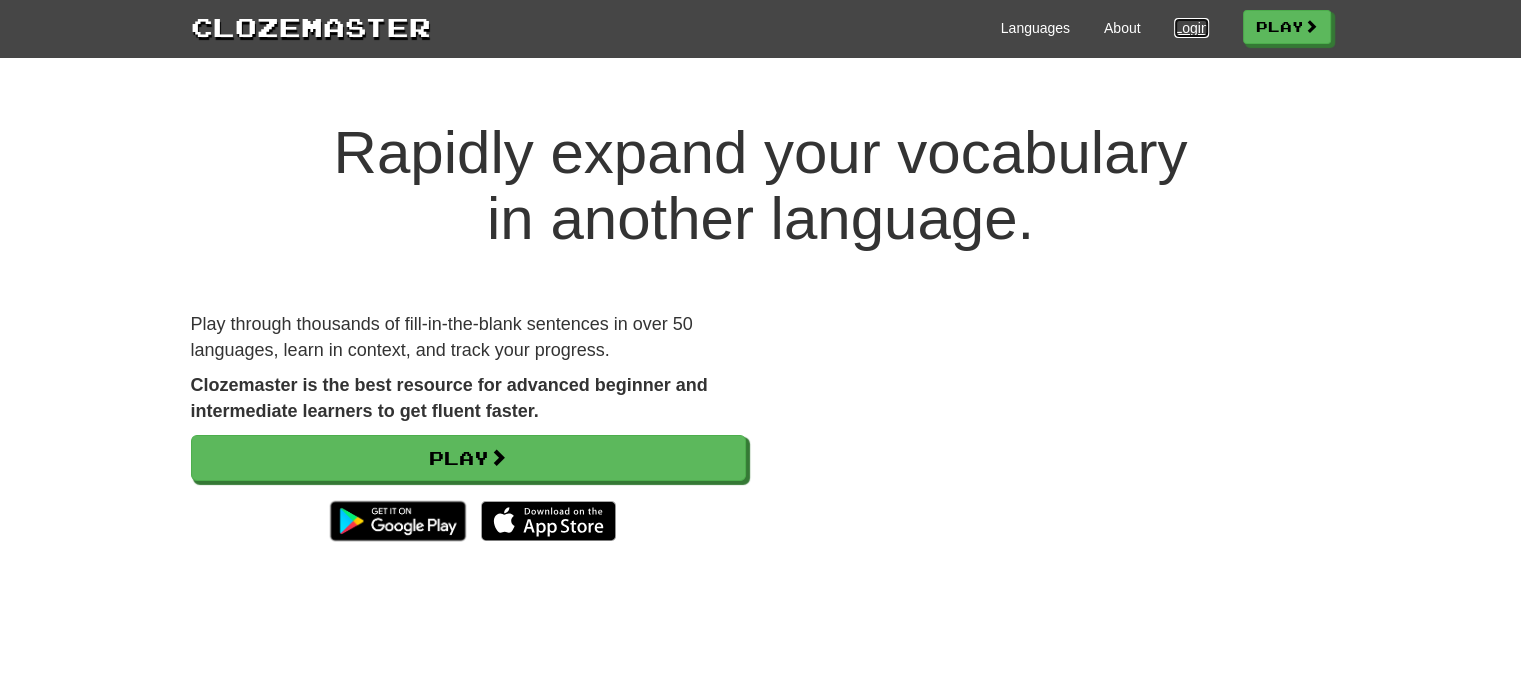 click on "Login" at bounding box center [1191, 28] 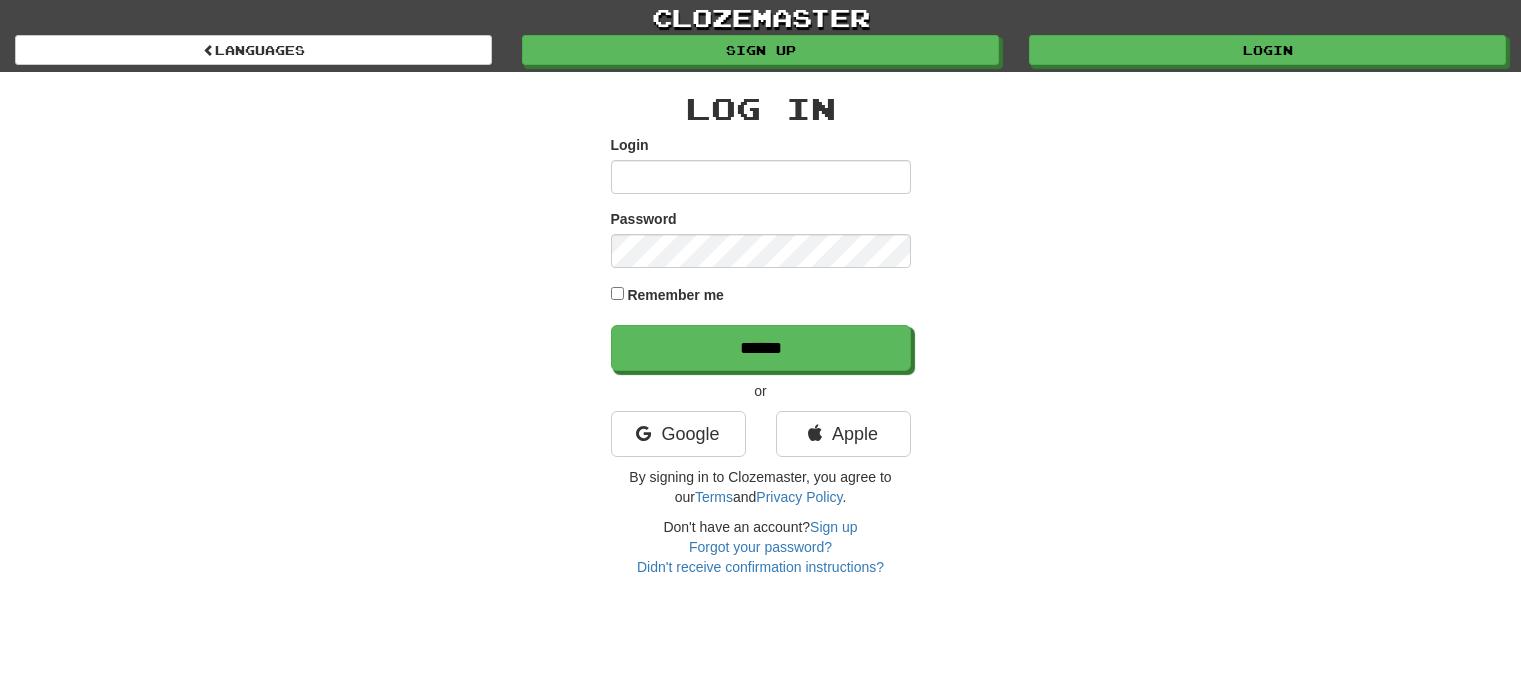 scroll, scrollTop: 0, scrollLeft: 0, axis: both 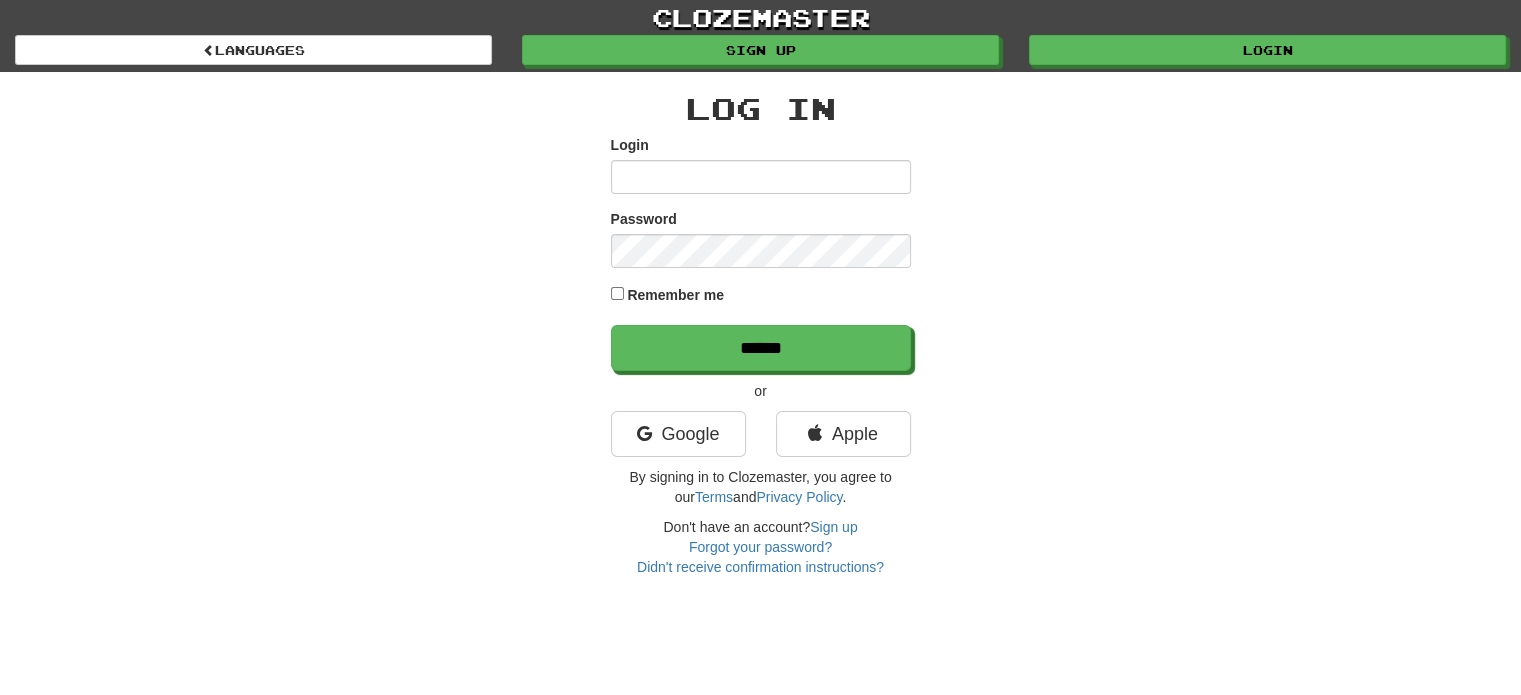 type on "**********" 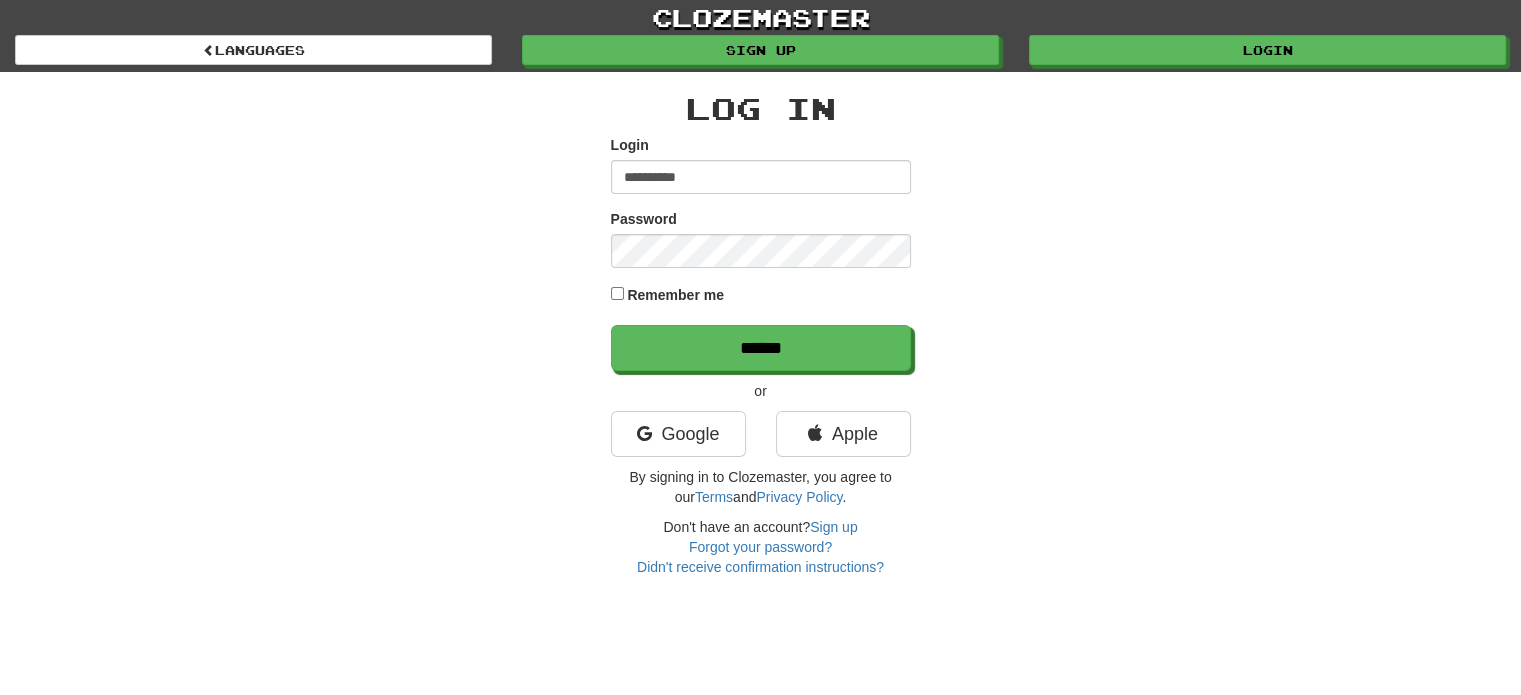 click on "**********" at bounding box center (761, 334) 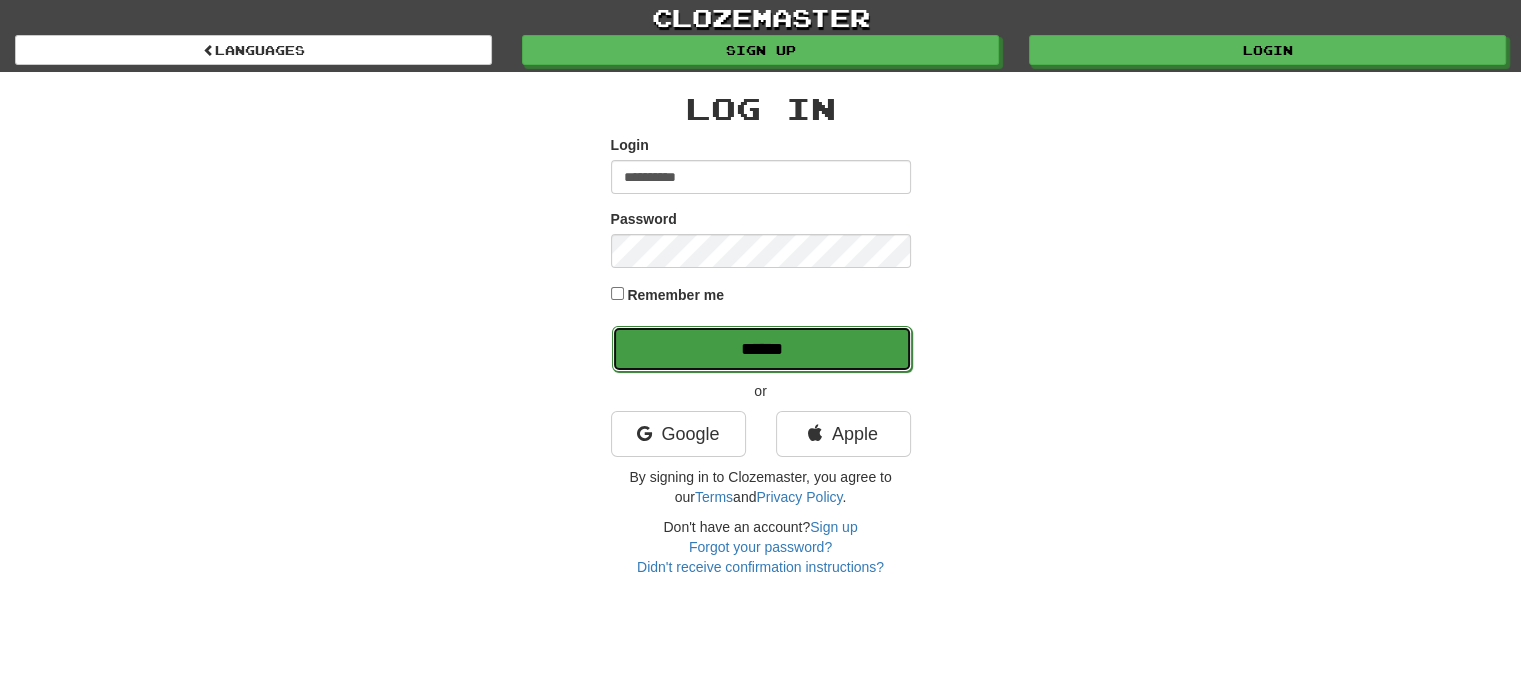 click on "******" at bounding box center (762, 349) 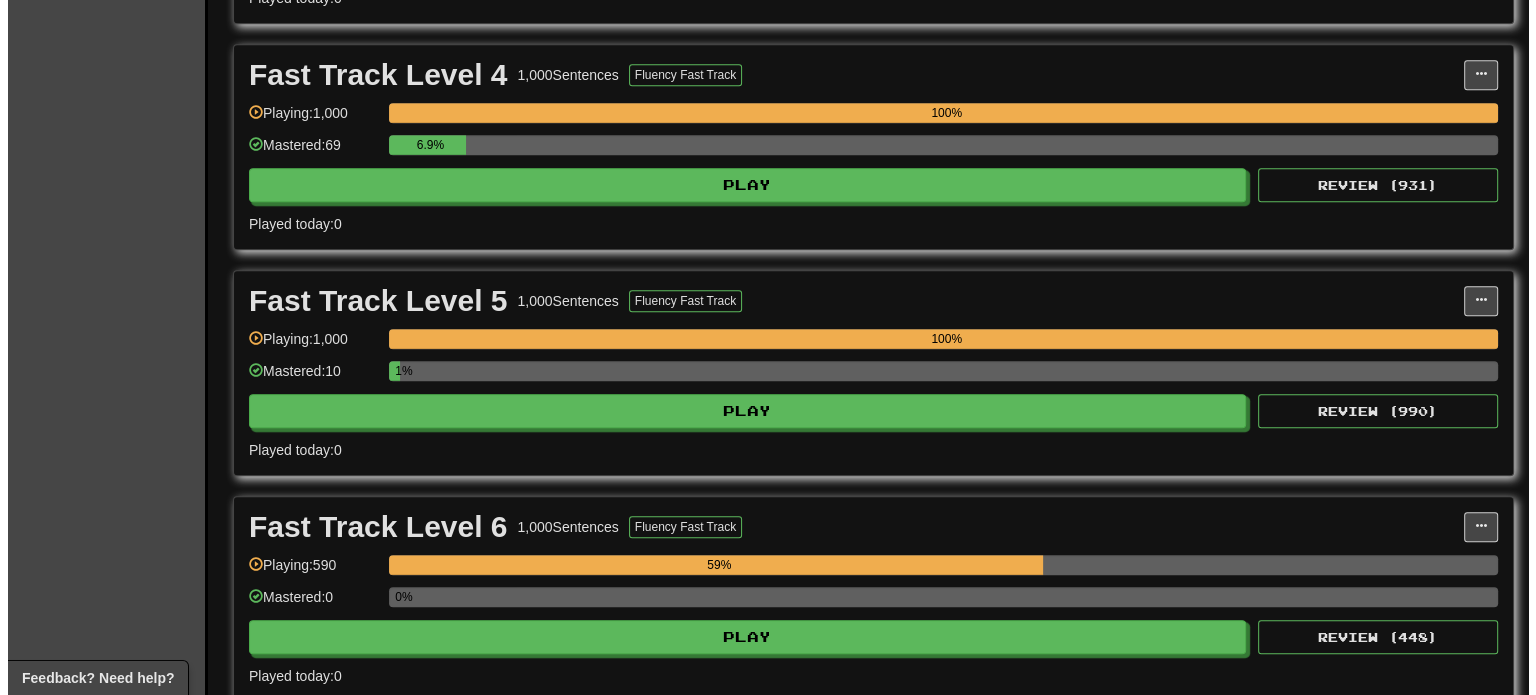 scroll, scrollTop: 1383, scrollLeft: 0, axis: vertical 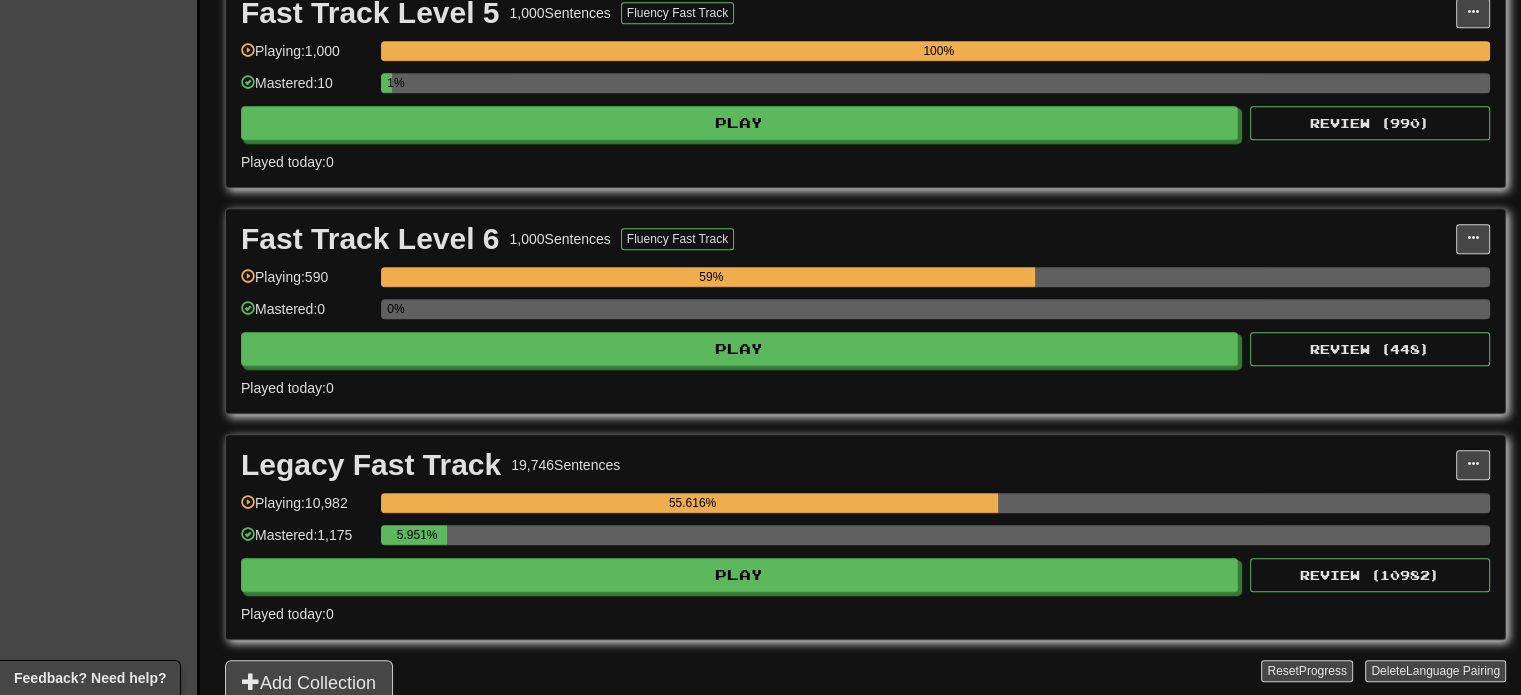 click on "Fast Track Level 6 1,000  Sentences Fluency Fast Track Manage Sentences Unpin from Dashboard  Playing:  590 59%  Mastered:  0 0% Play Review ( 448 ) Played today:  0" at bounding box center [865, 311] 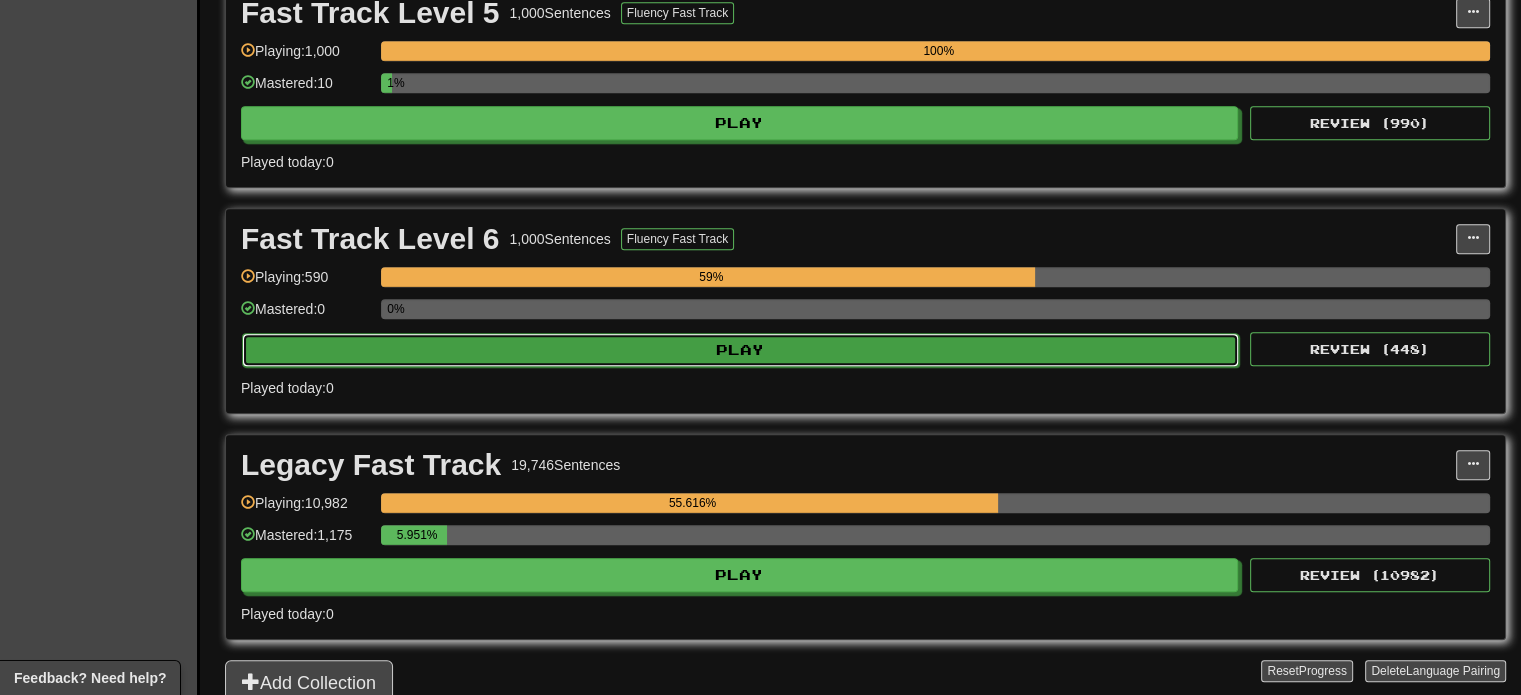 click on "Play" at bounding box center [740, 350] 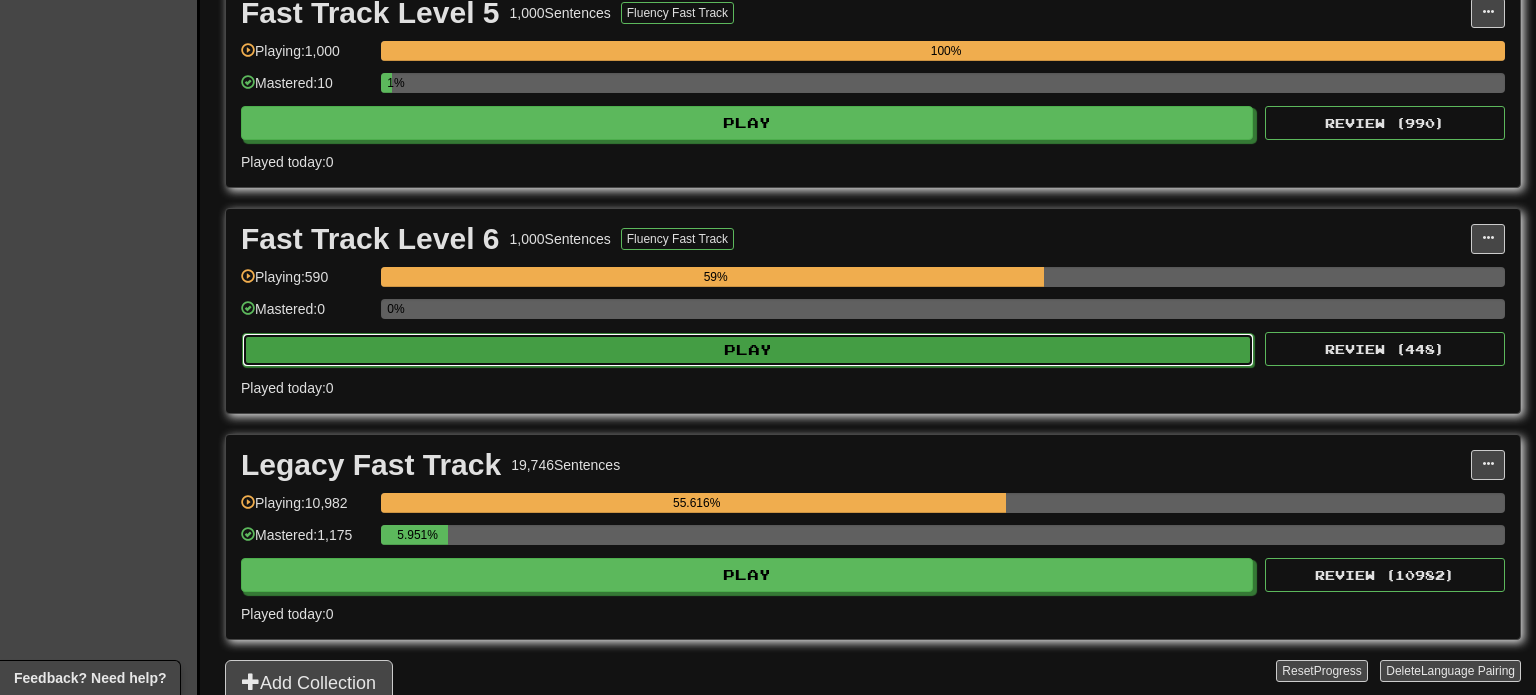 select on "**" 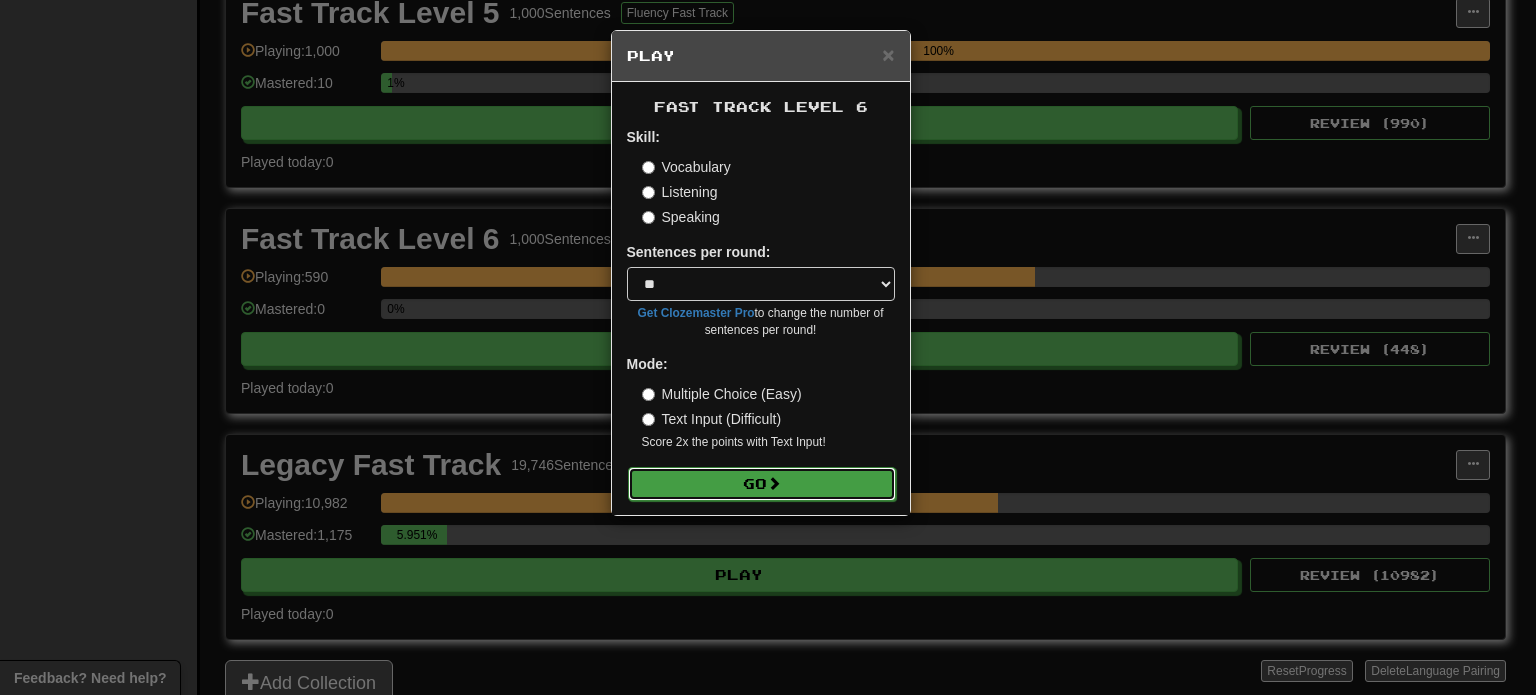 click on "Go" at bounding box center (762, 484) 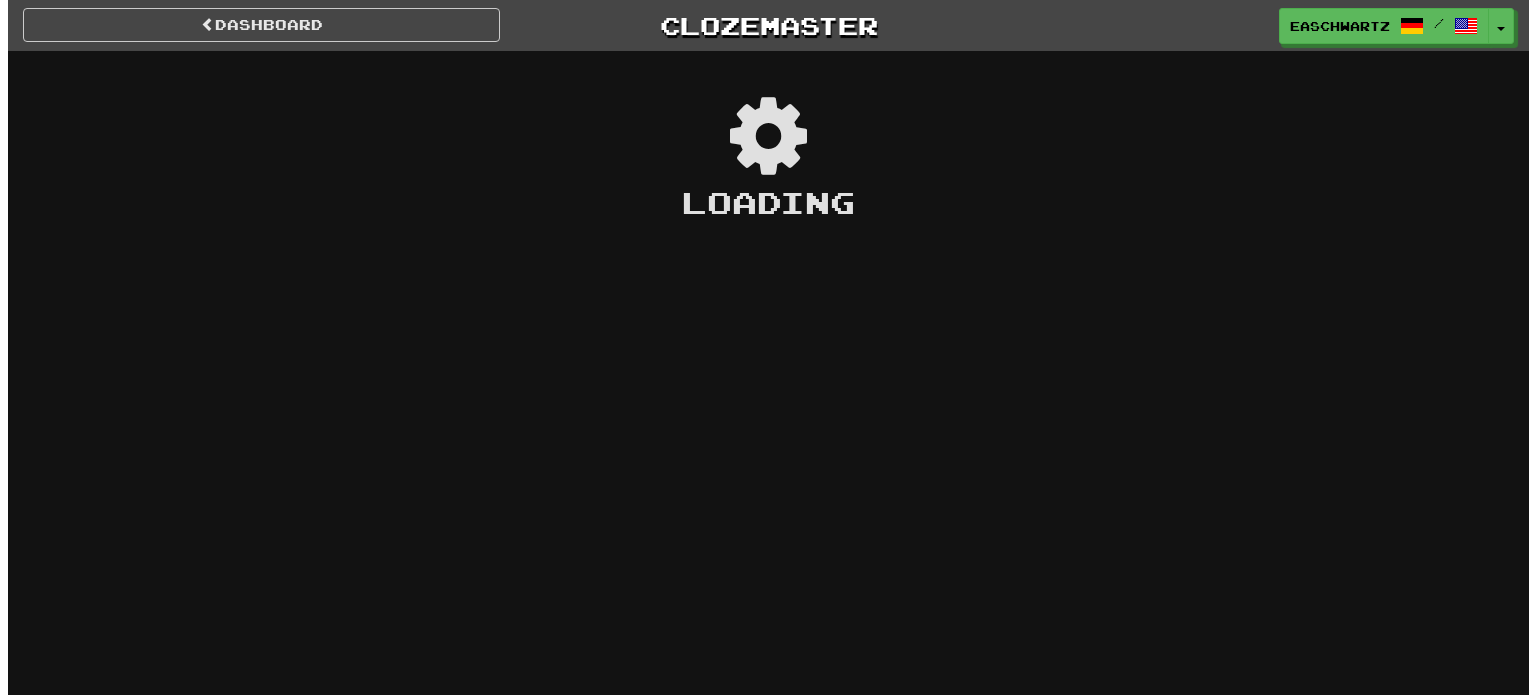 scroll, scrollTop: 0, scrollLeft: 0, axis: both 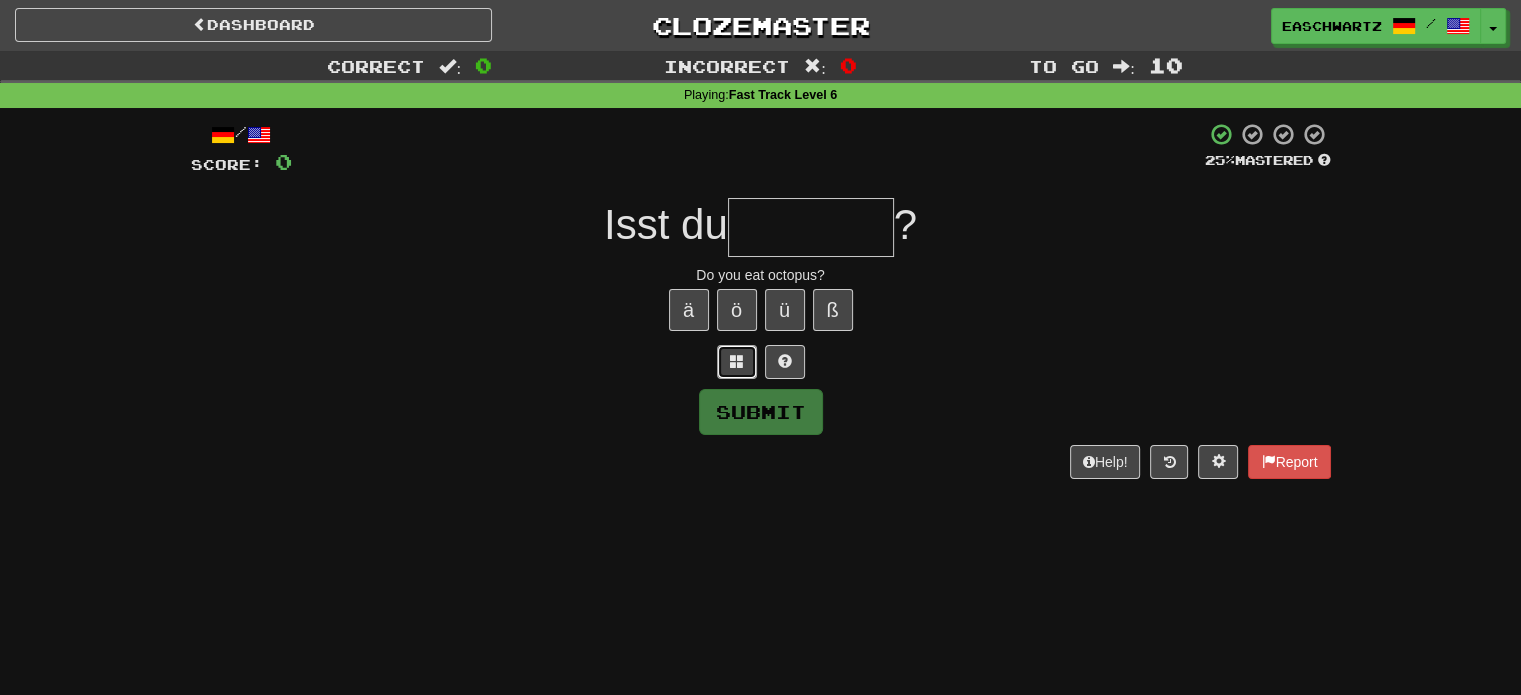 click at bounding box center [737, 361] 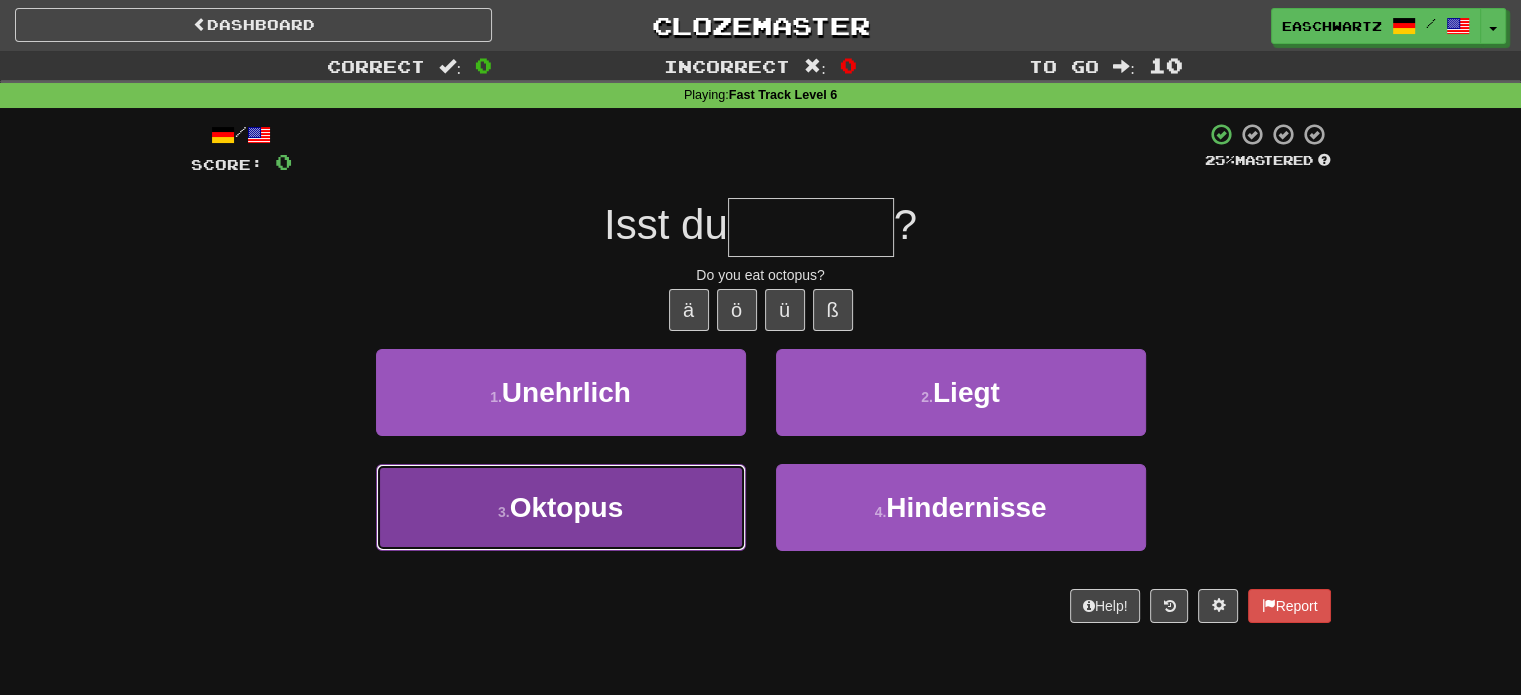click on "3 .  Oktopus" at bounding box center [561, 507] 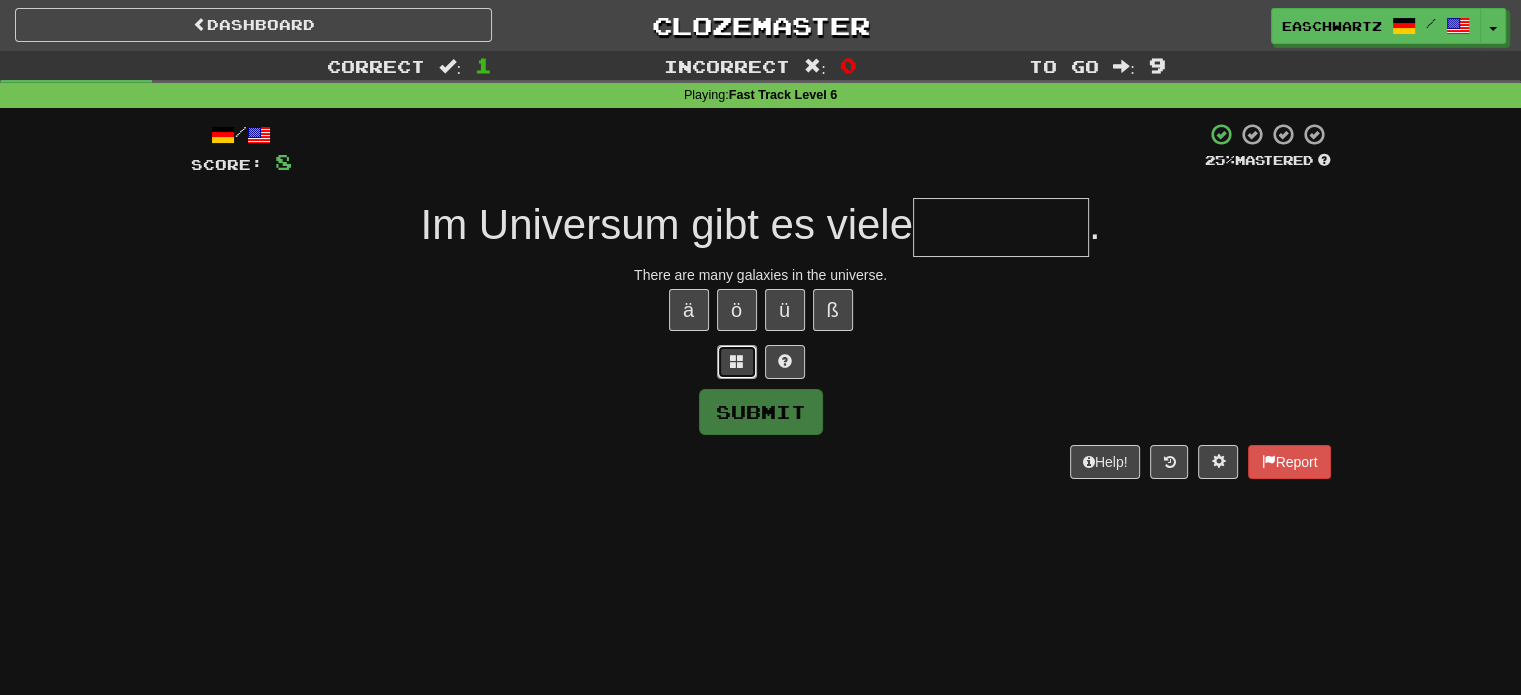 click at bounding box center [737, 361] 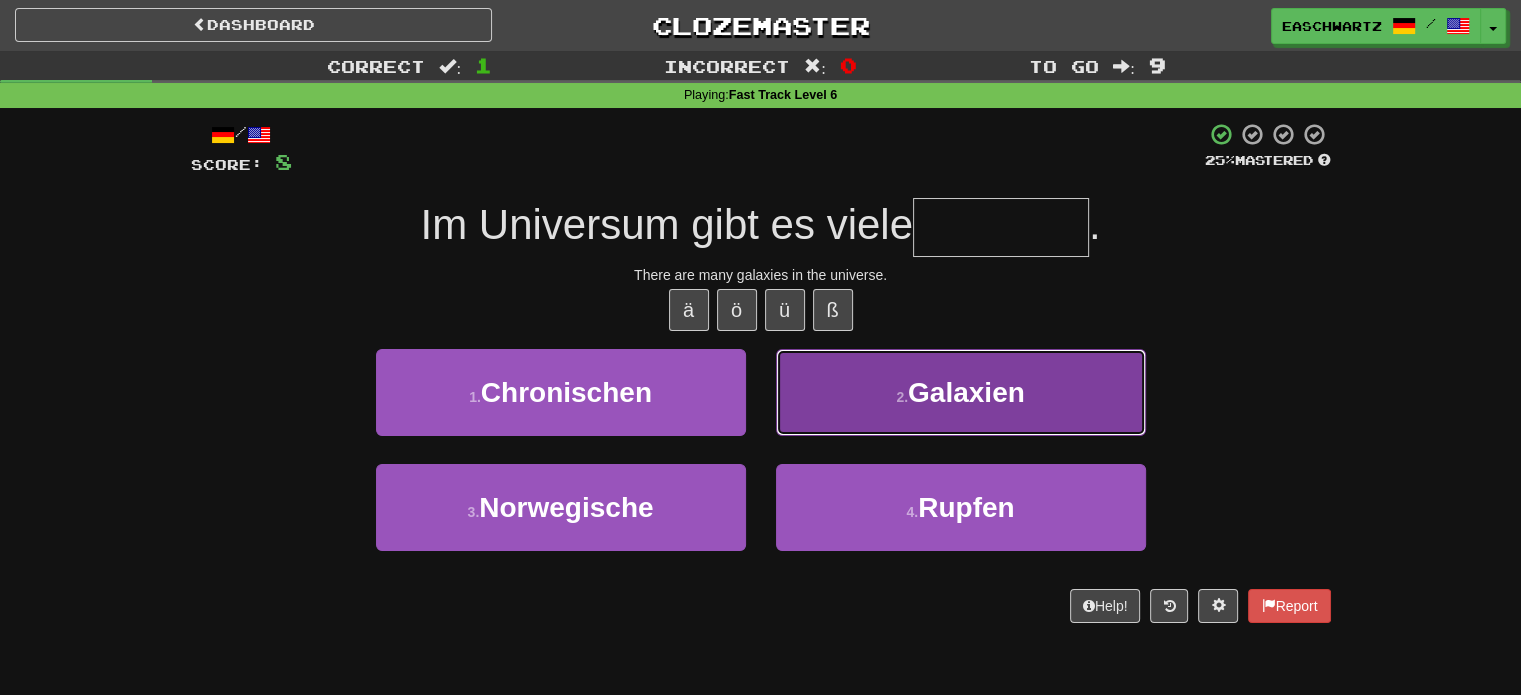 click on "2 .  Galaxien" at bounding box center [961, 392] 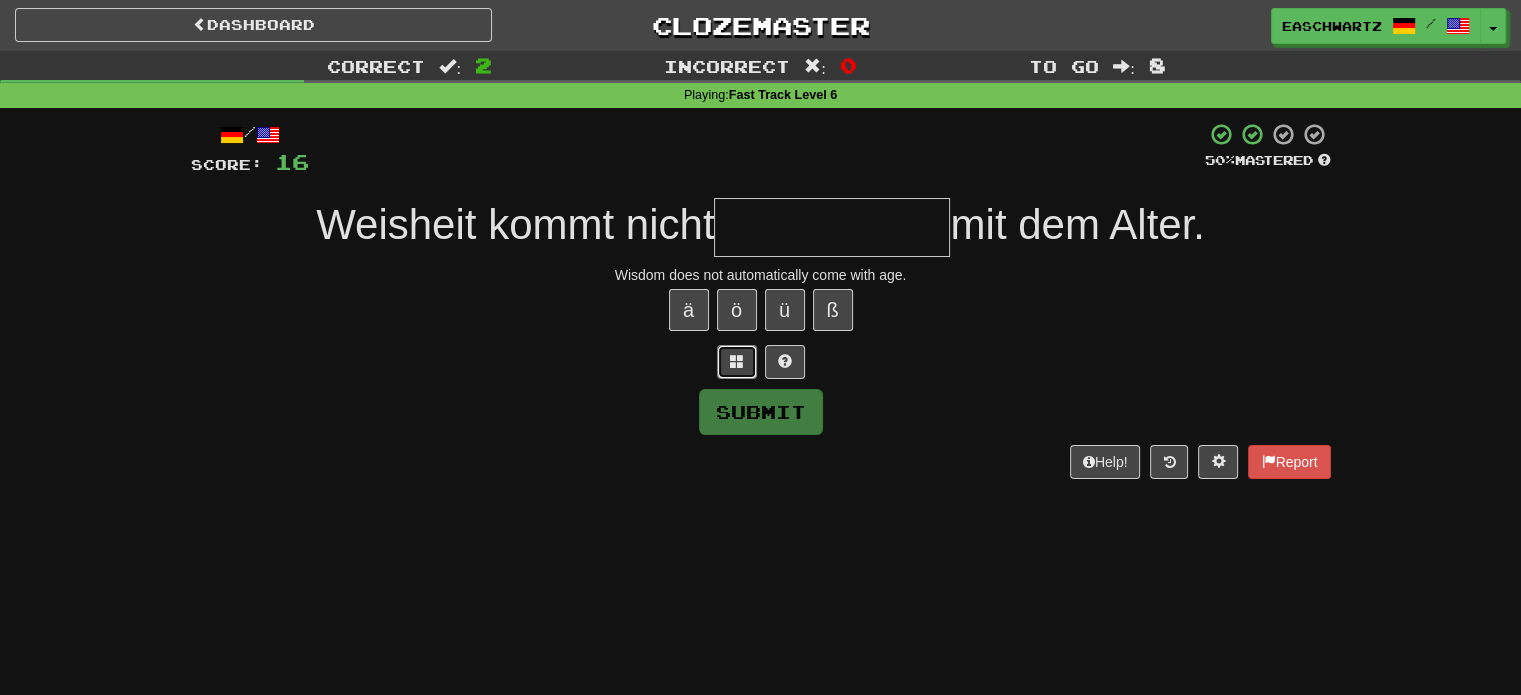 click at bounding box center [737, 362] 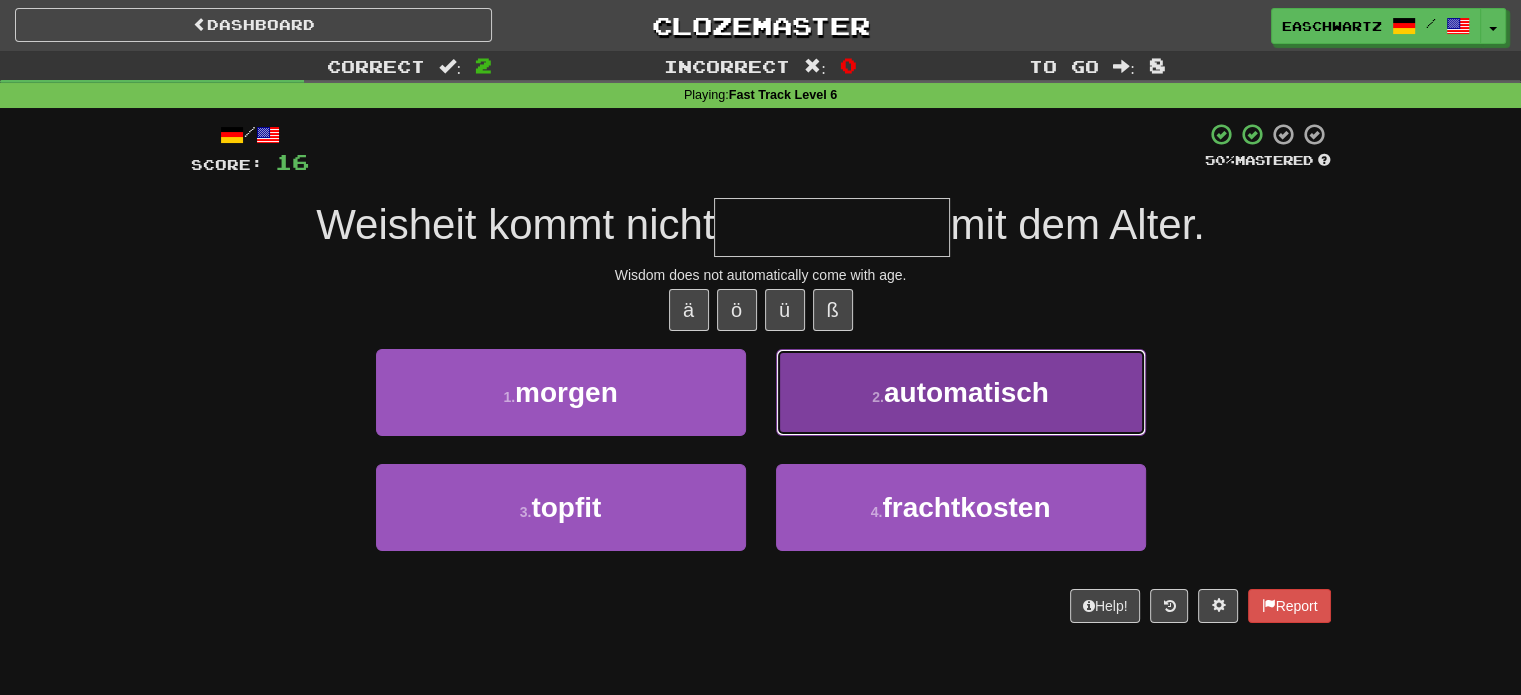 click on "2 .  automatisch" at bounding box center (961, 392) 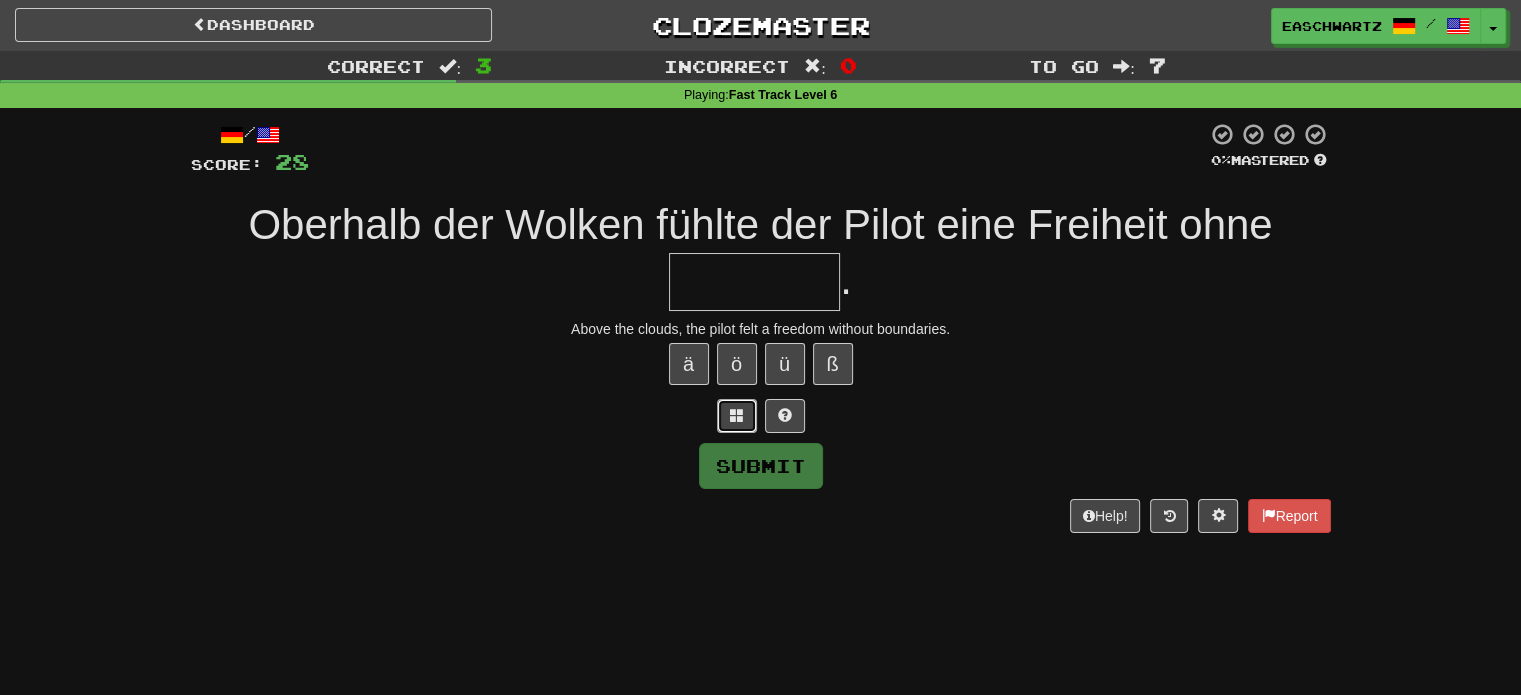 click at bounding box center [737, 416] 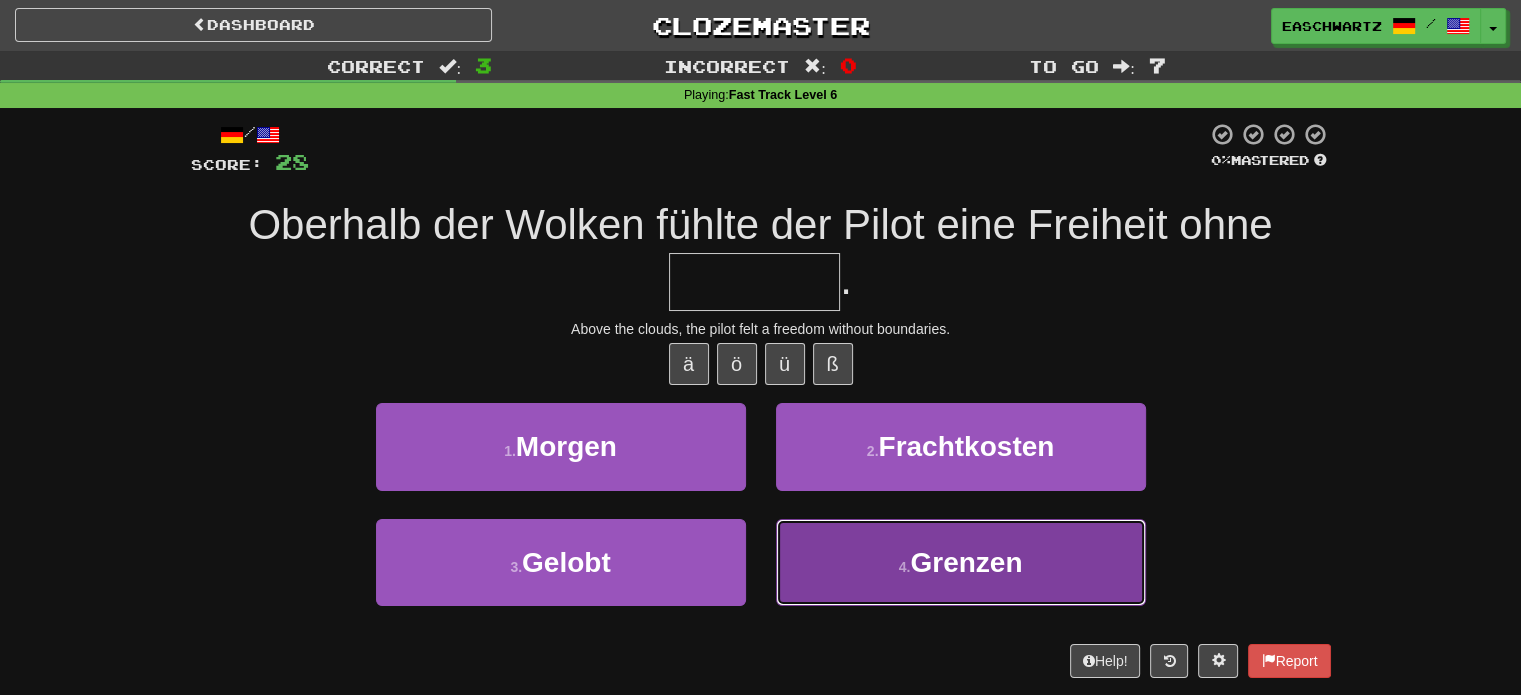click on "4 .  Grenzen" at bounding box center (961, 562) 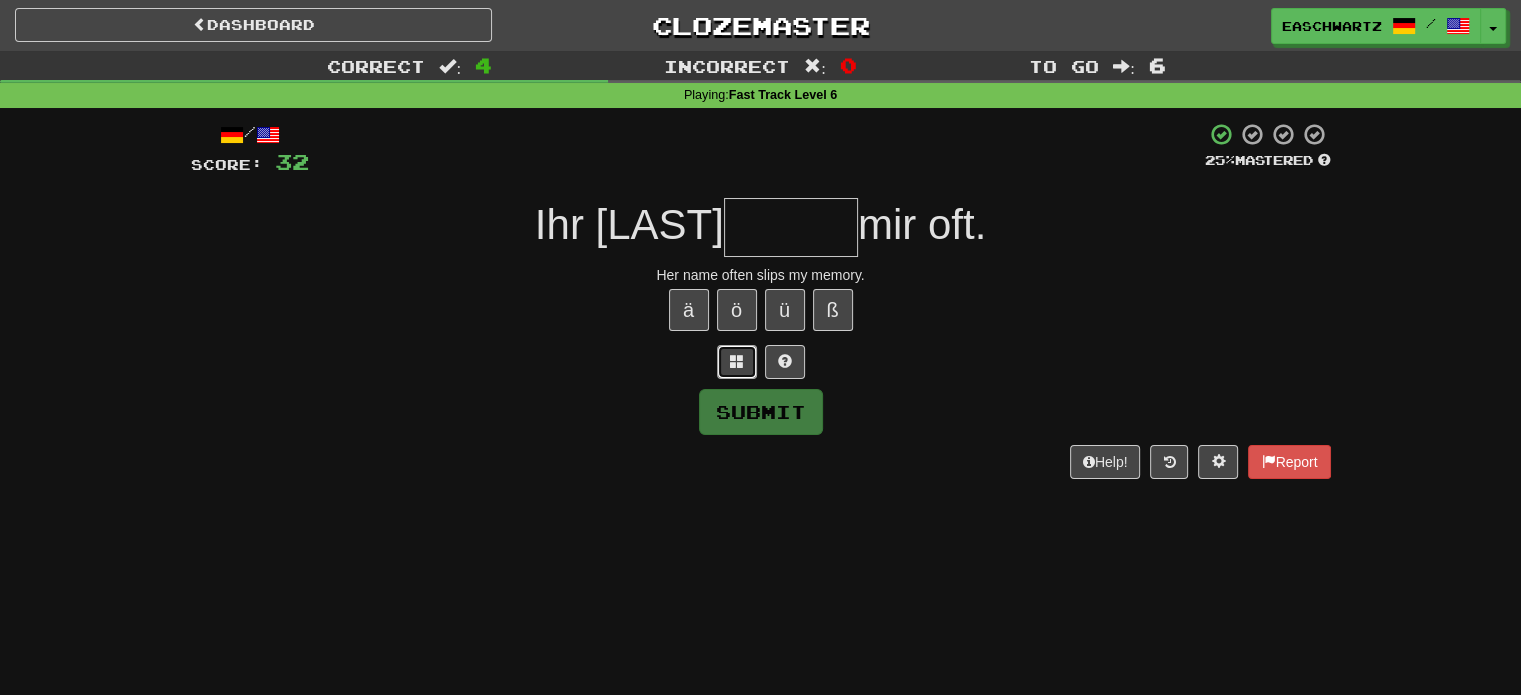 click at bounding box center (737, 362) 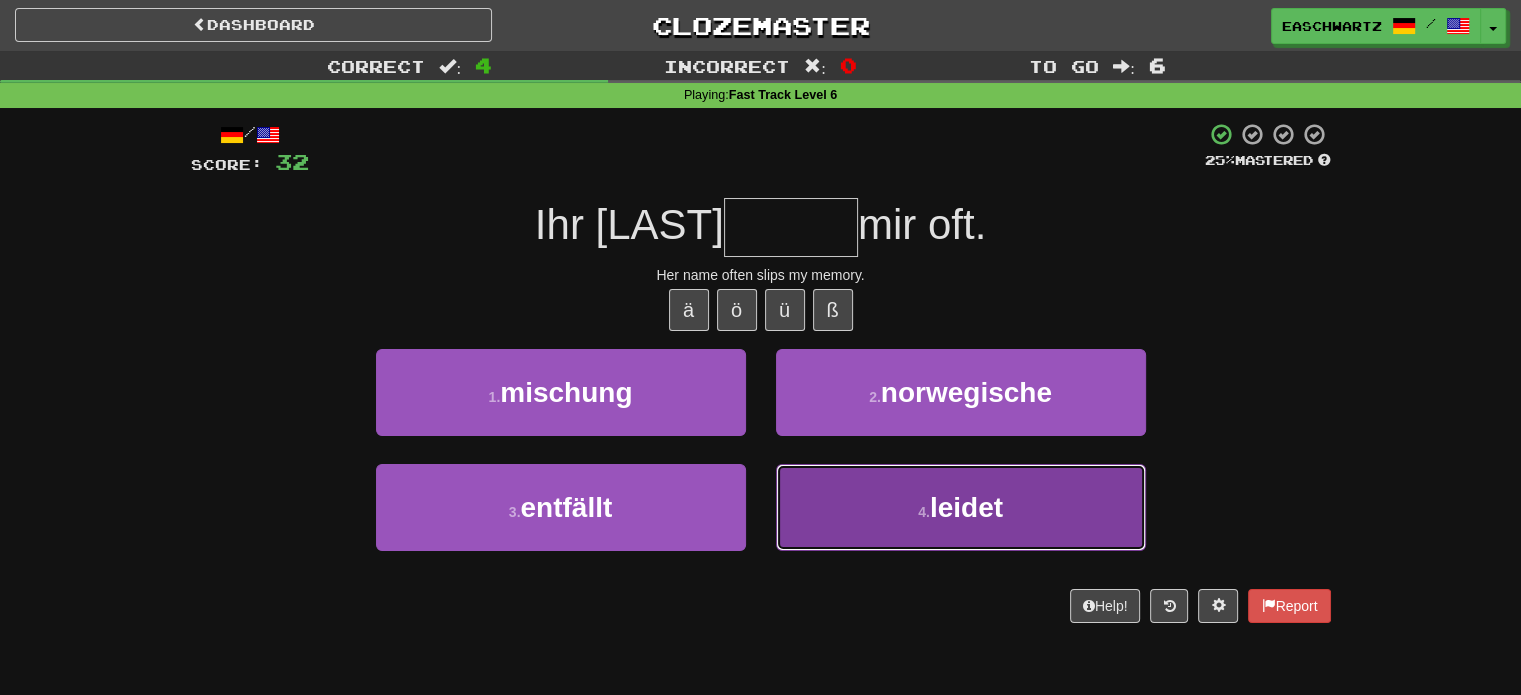 click on "4 .  leidet" at bounding box center (961, 507) 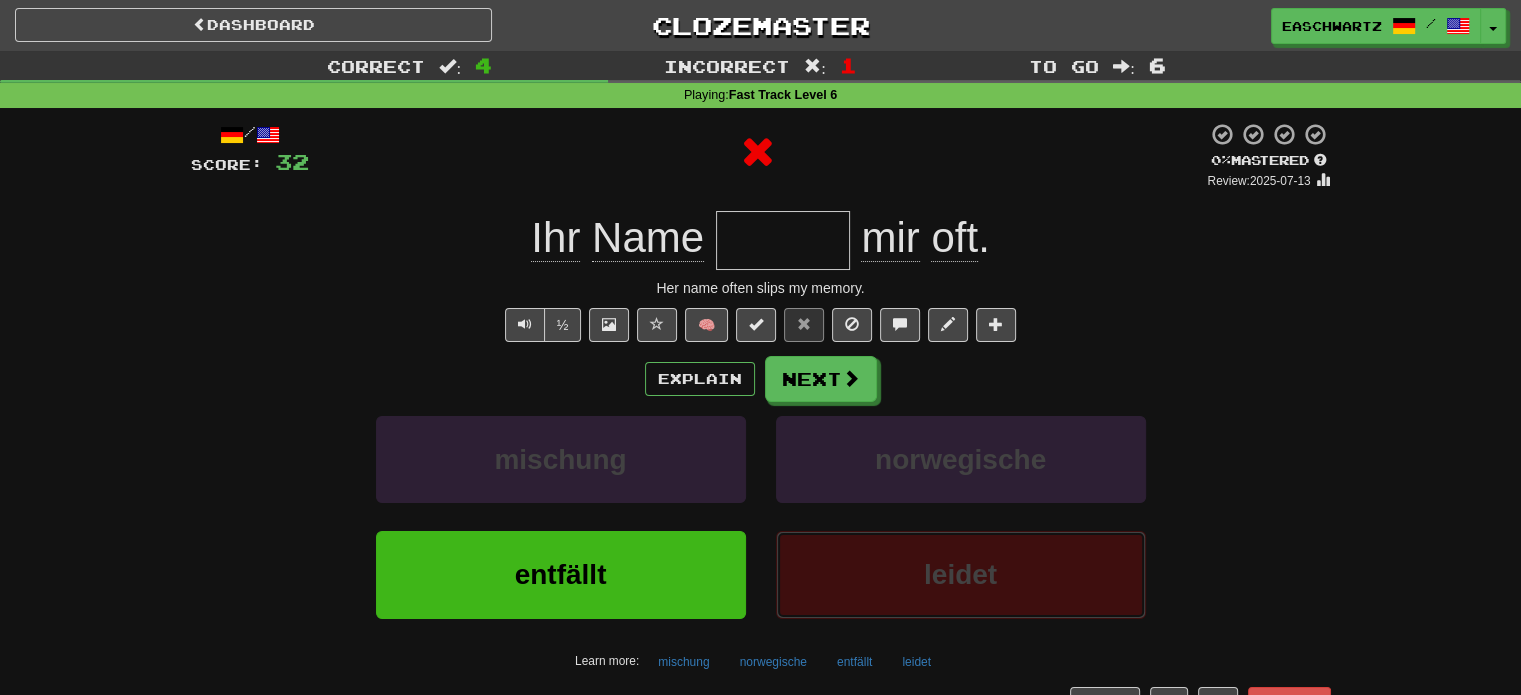 type on "********" 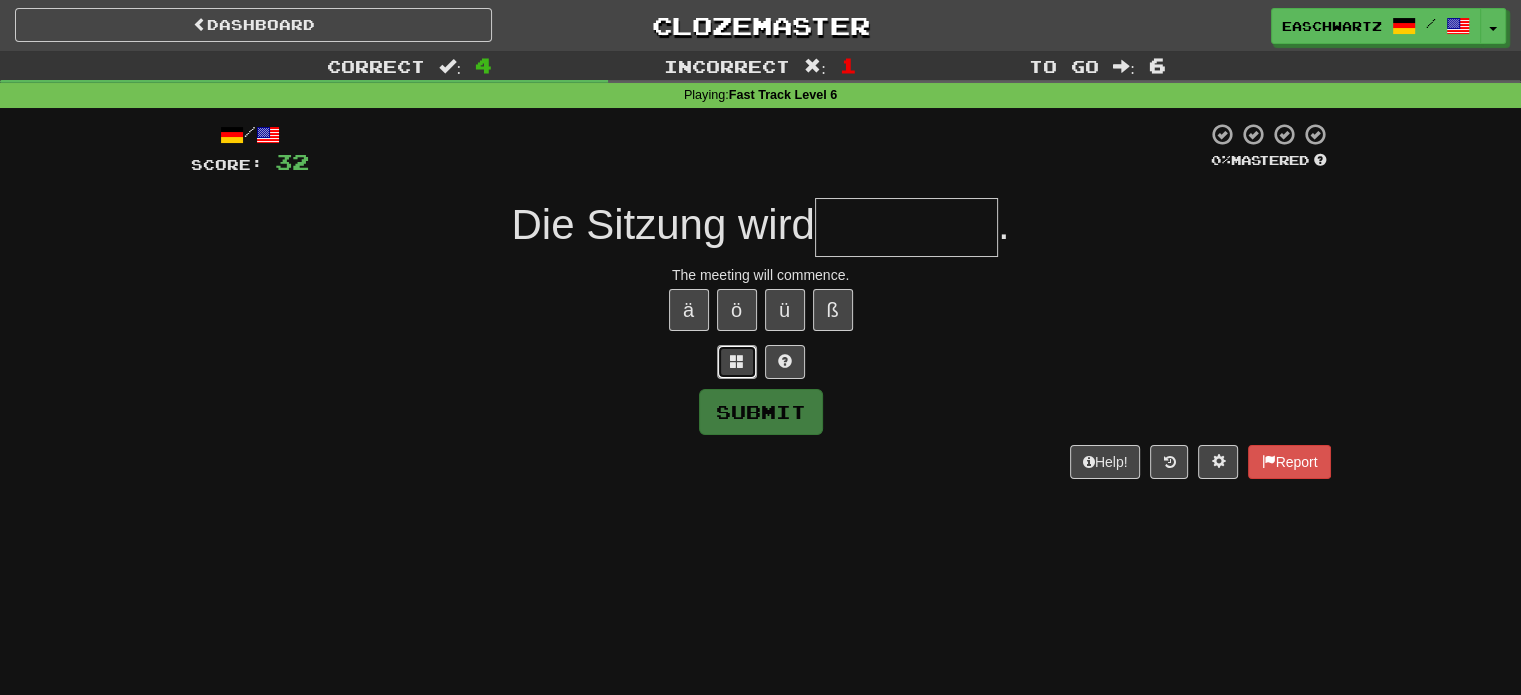 click at bounding box center [737, 362] 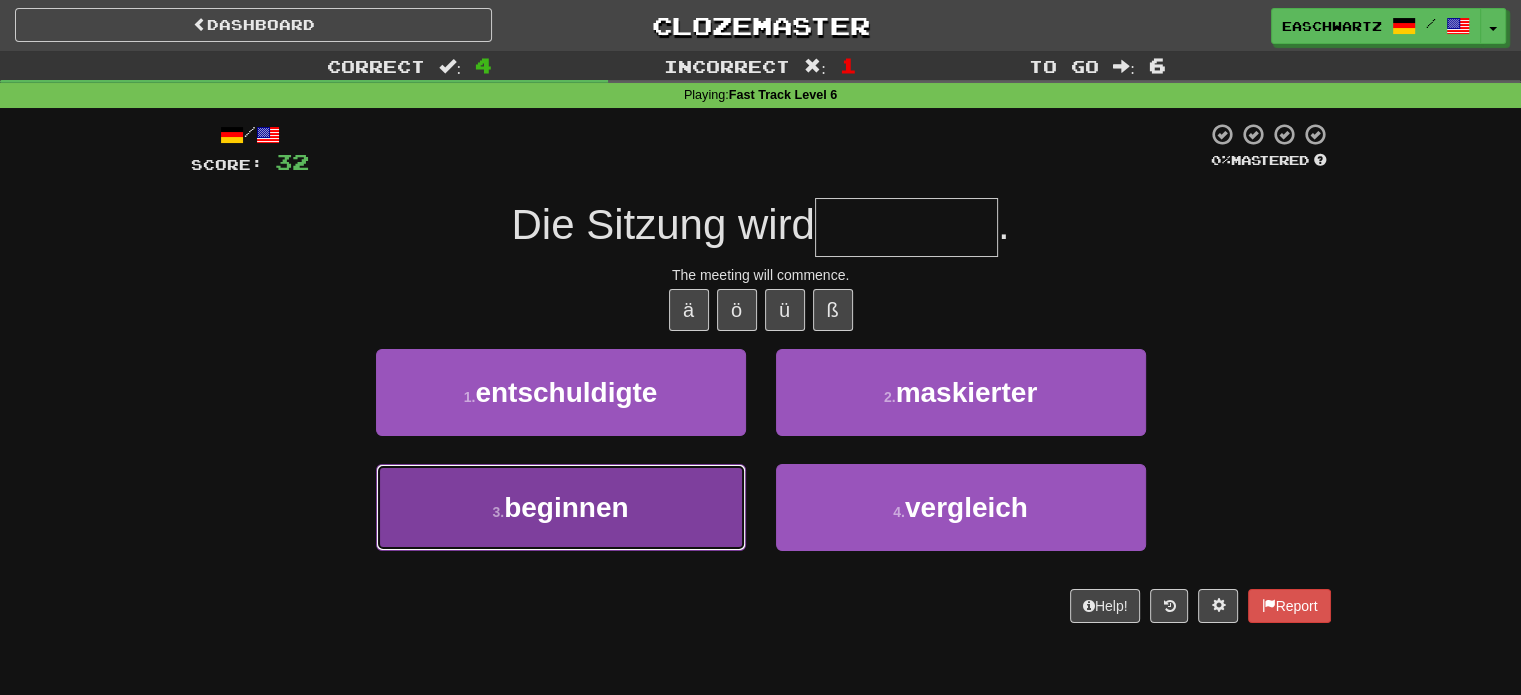 click on "3 .  beginnen" at bounding box center [561, 507] 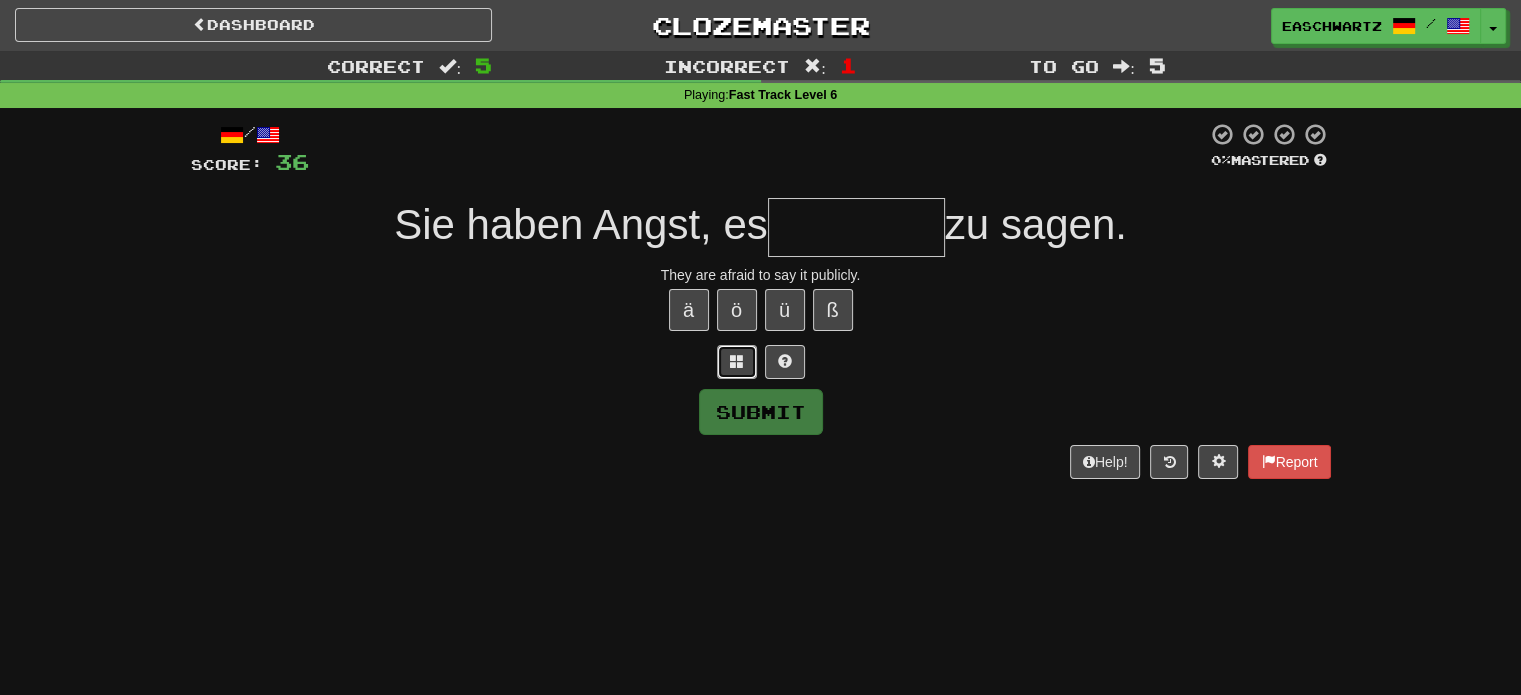 click at bounding box center [737, 361] 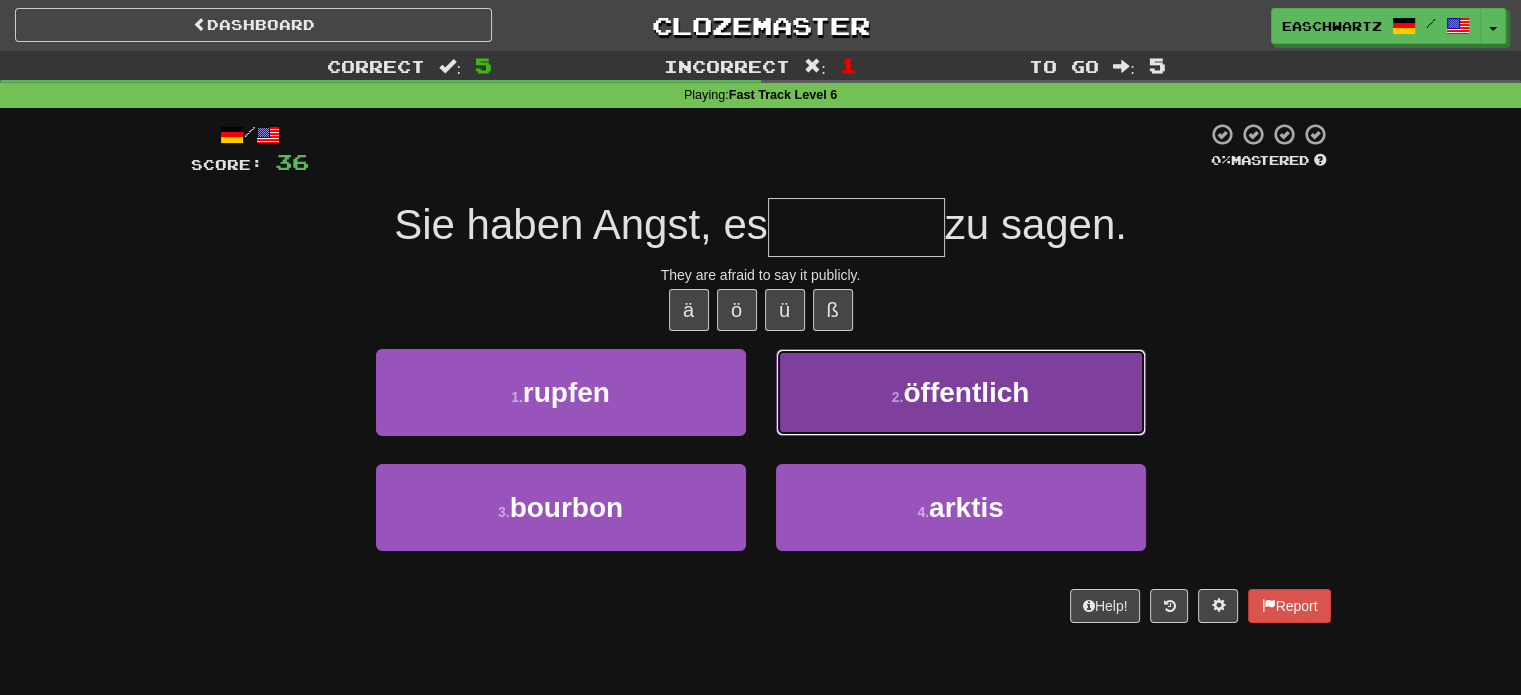 click on "2 .  öffentlich" at bounding box center (961, 392) 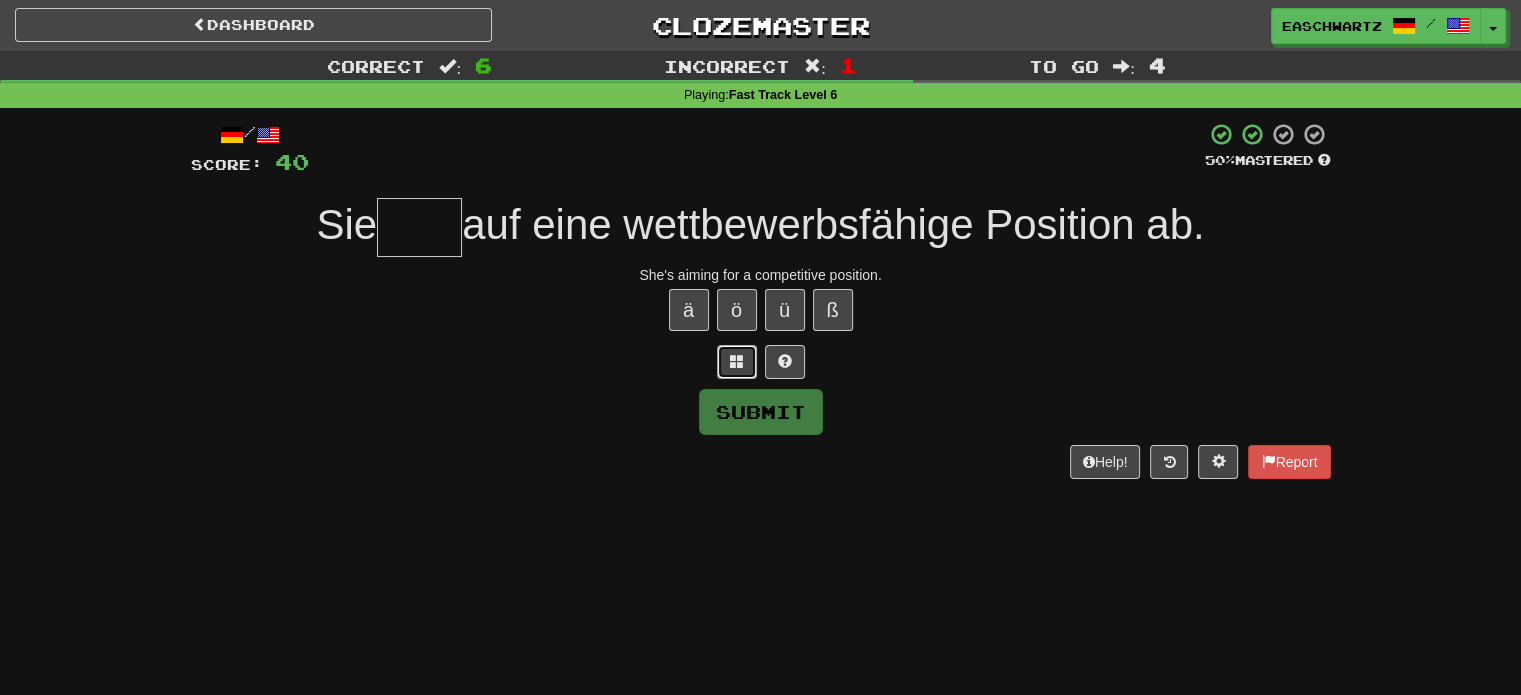 click at bounding box center (737, 361) 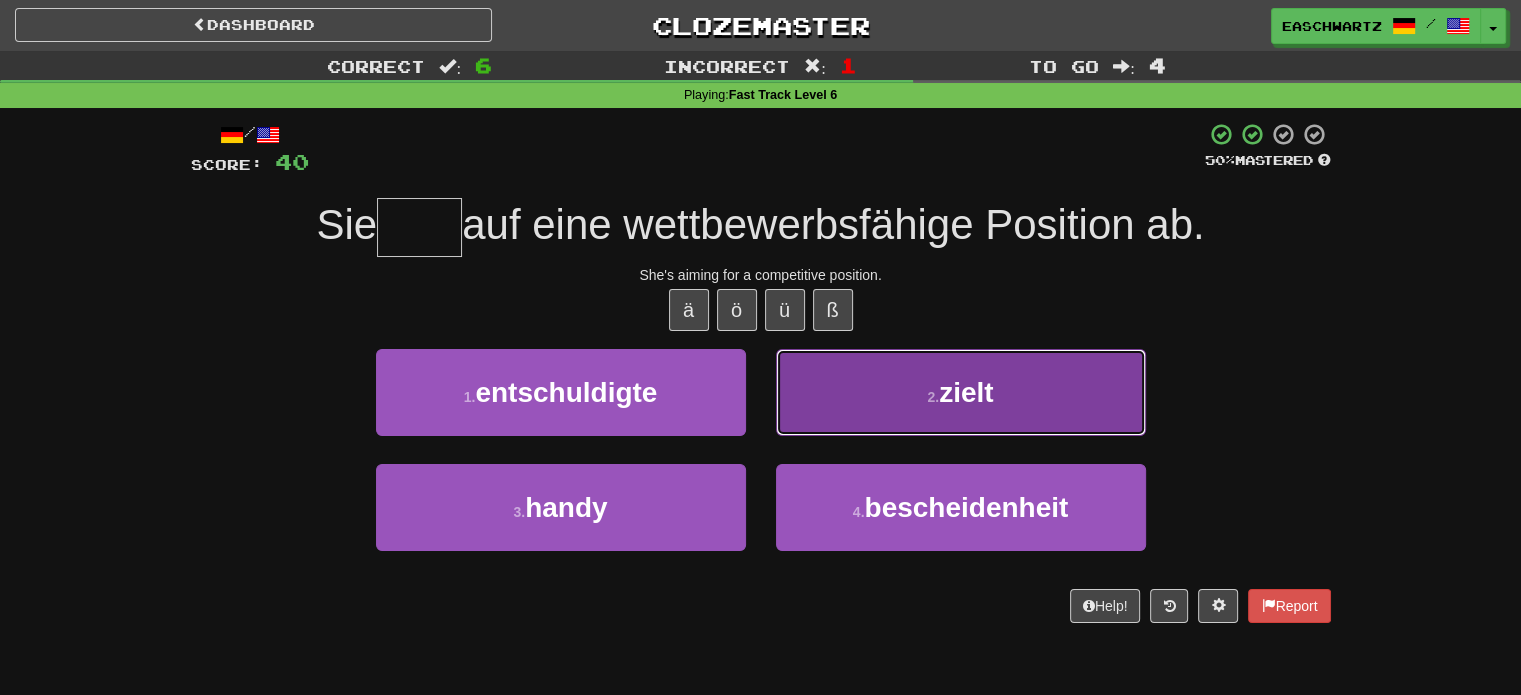 click on "2 .  zielt" at bounding box center (961, 392) 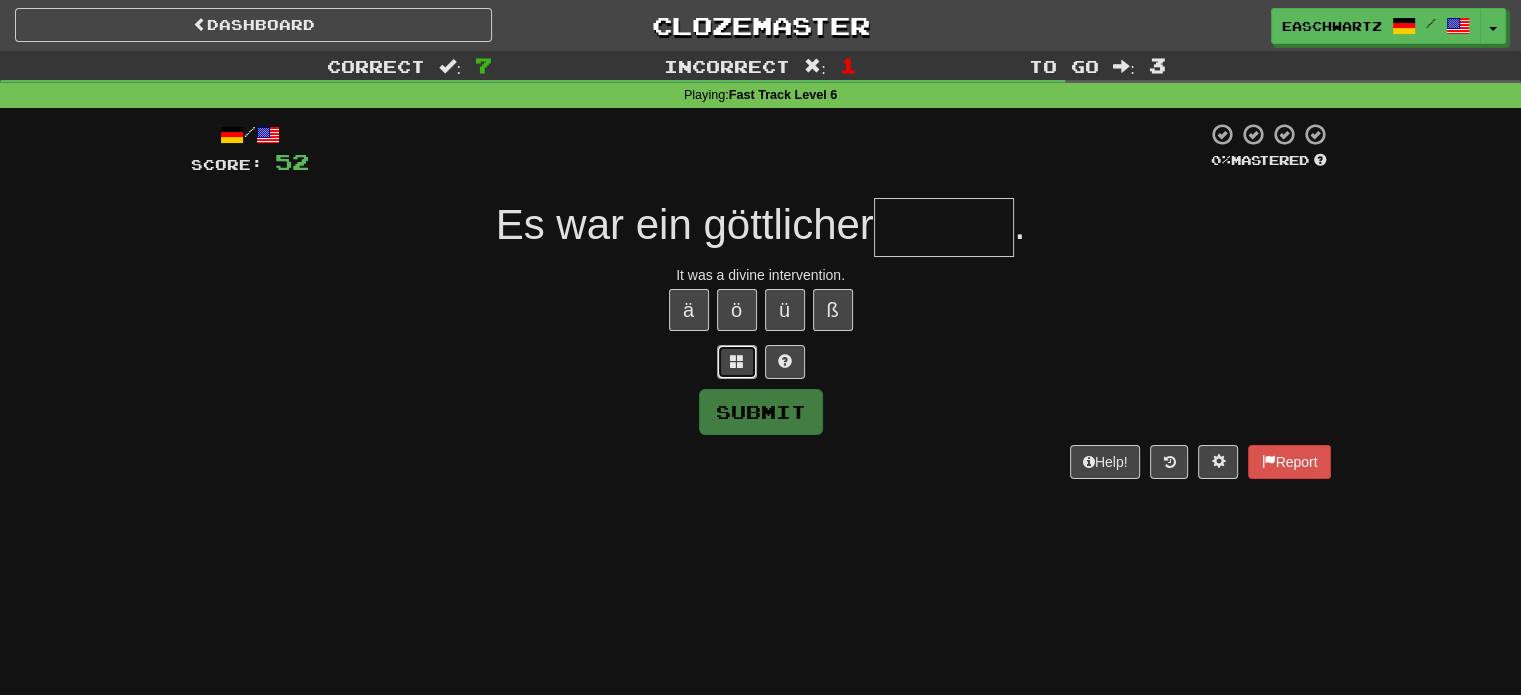 click at bounding box center (737, 362) 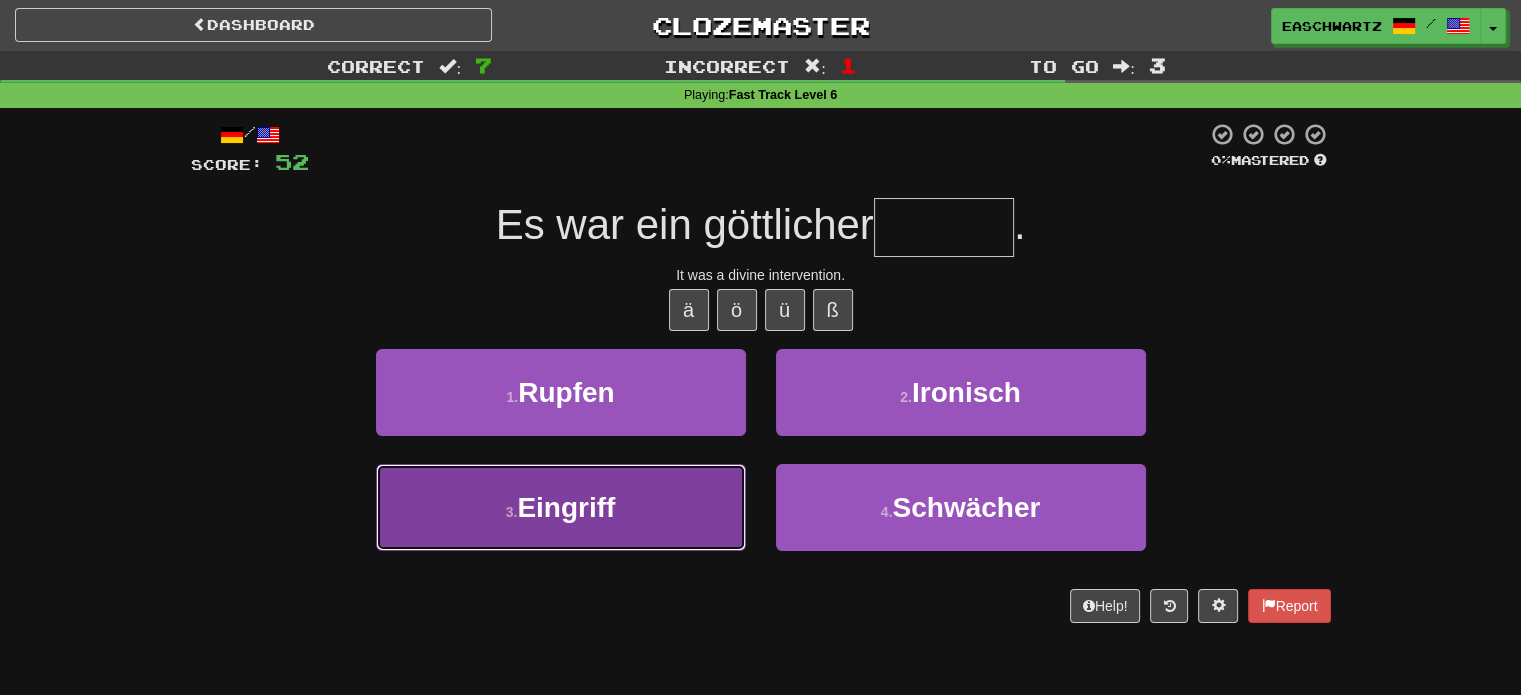 click on "3 .  Eingriff" at bounding box center [561, 507] 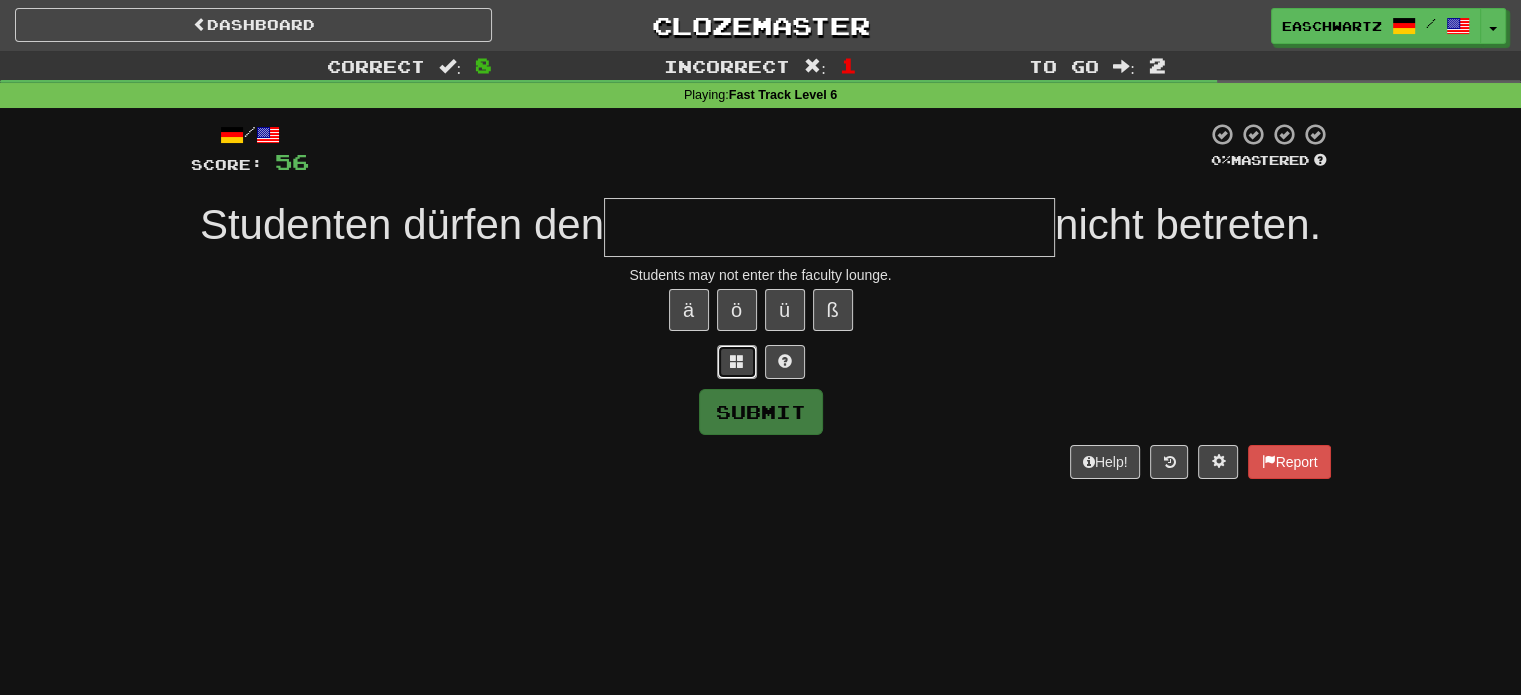 click at bounding box center [737, 361] 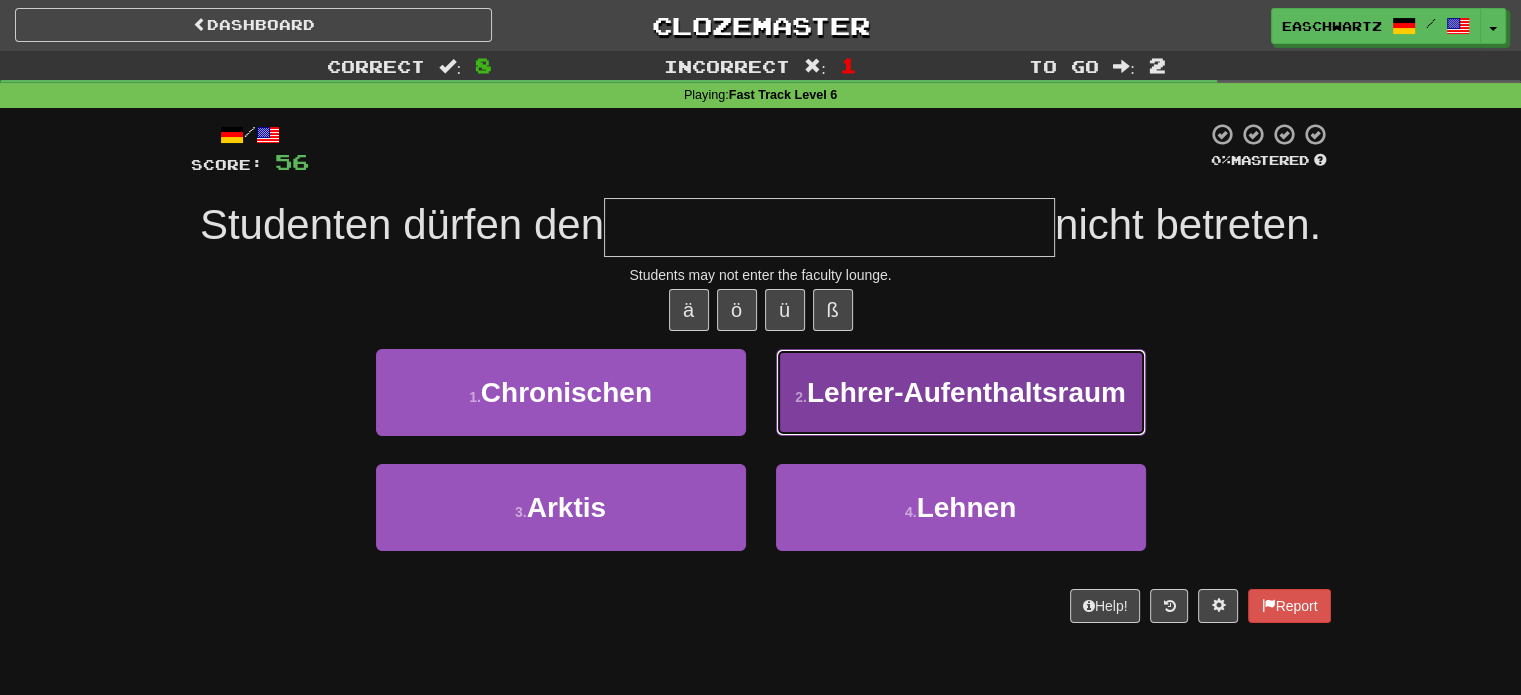 click on "2 .  Lehrer-Aufenthaltsraum" at bounding box center (961, 392) 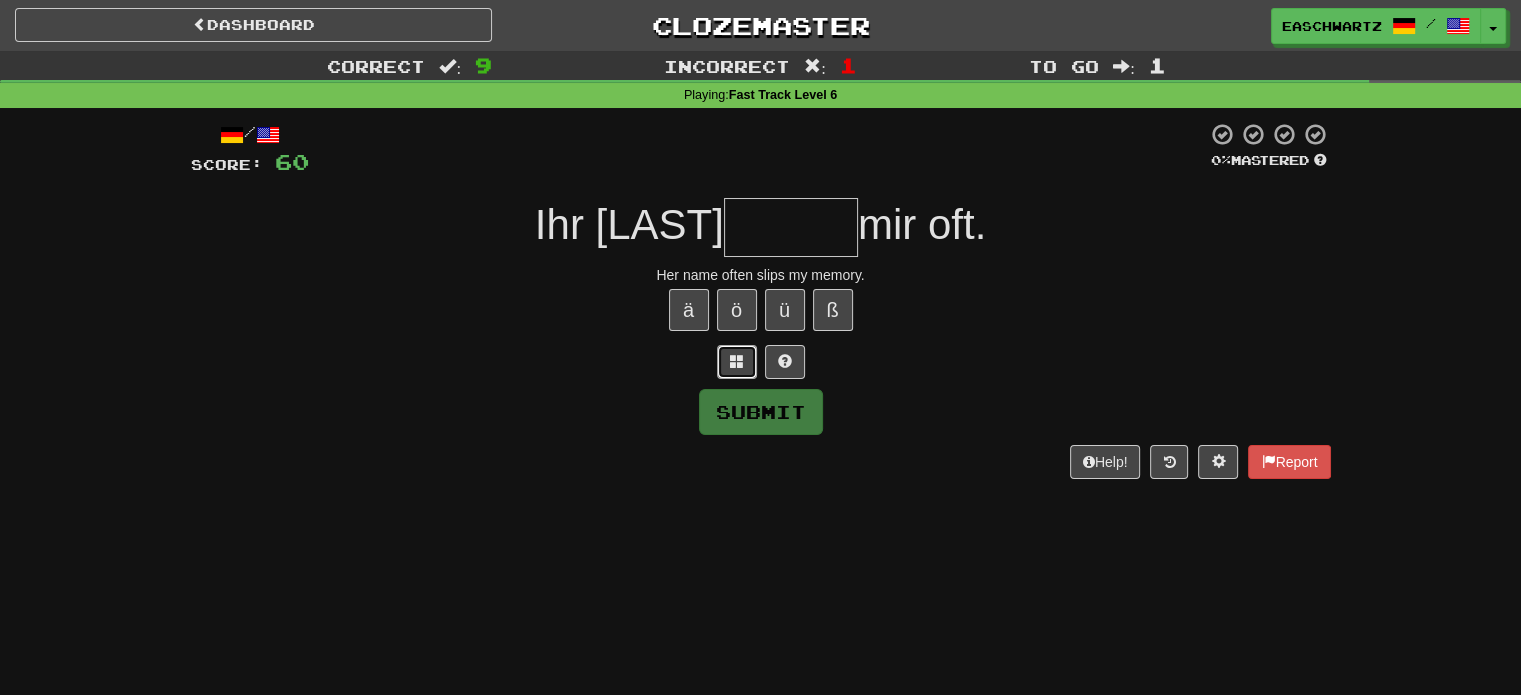 click at bounding box center (737, 361) 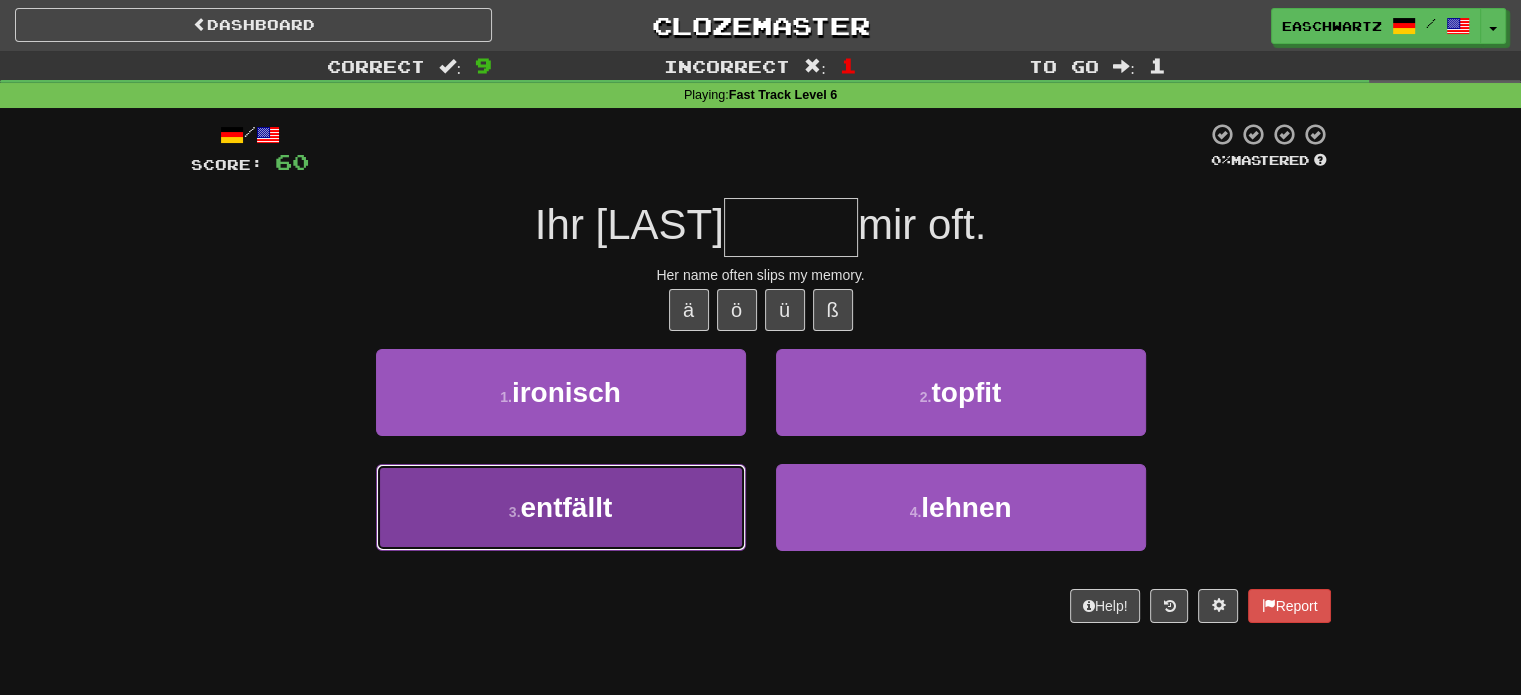 click on "3 .  entfällt" at bounding box center [561, 507] 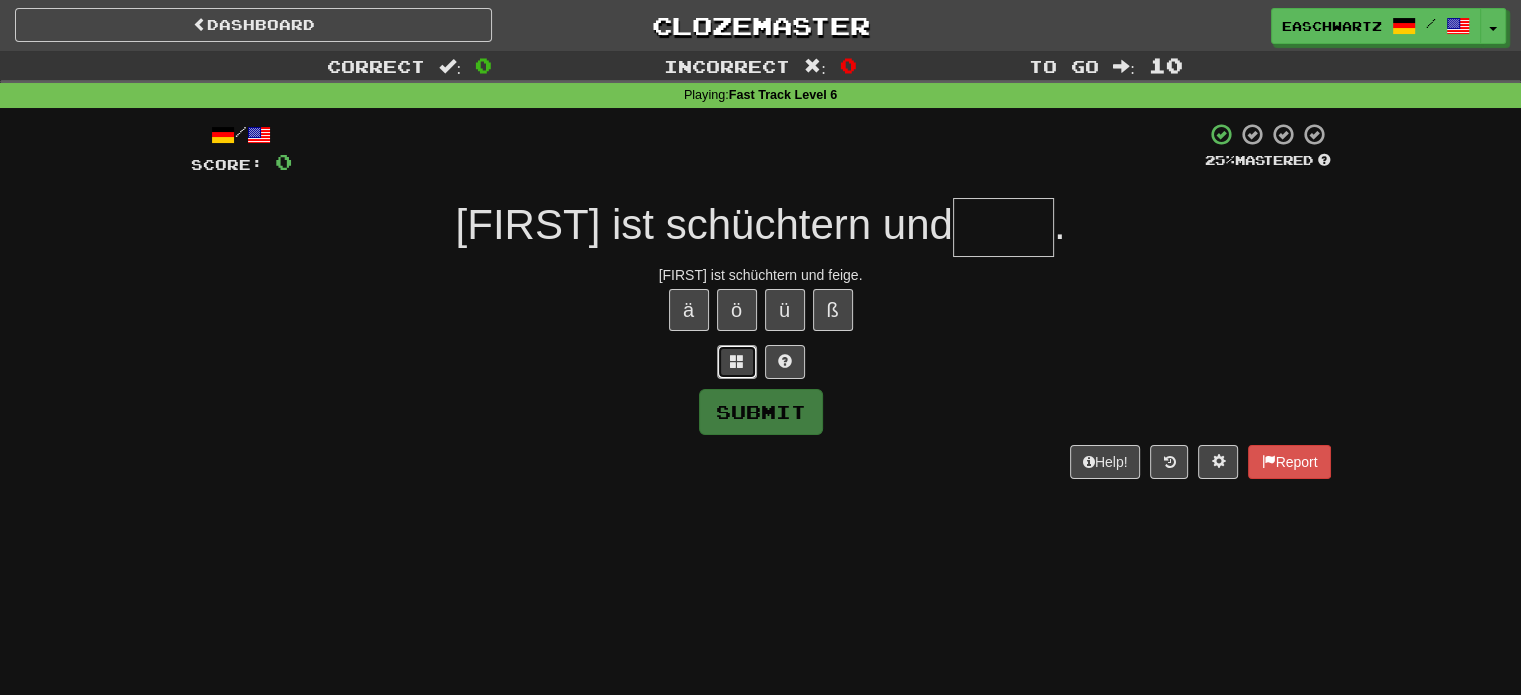 click at bounding box center [737, 361] 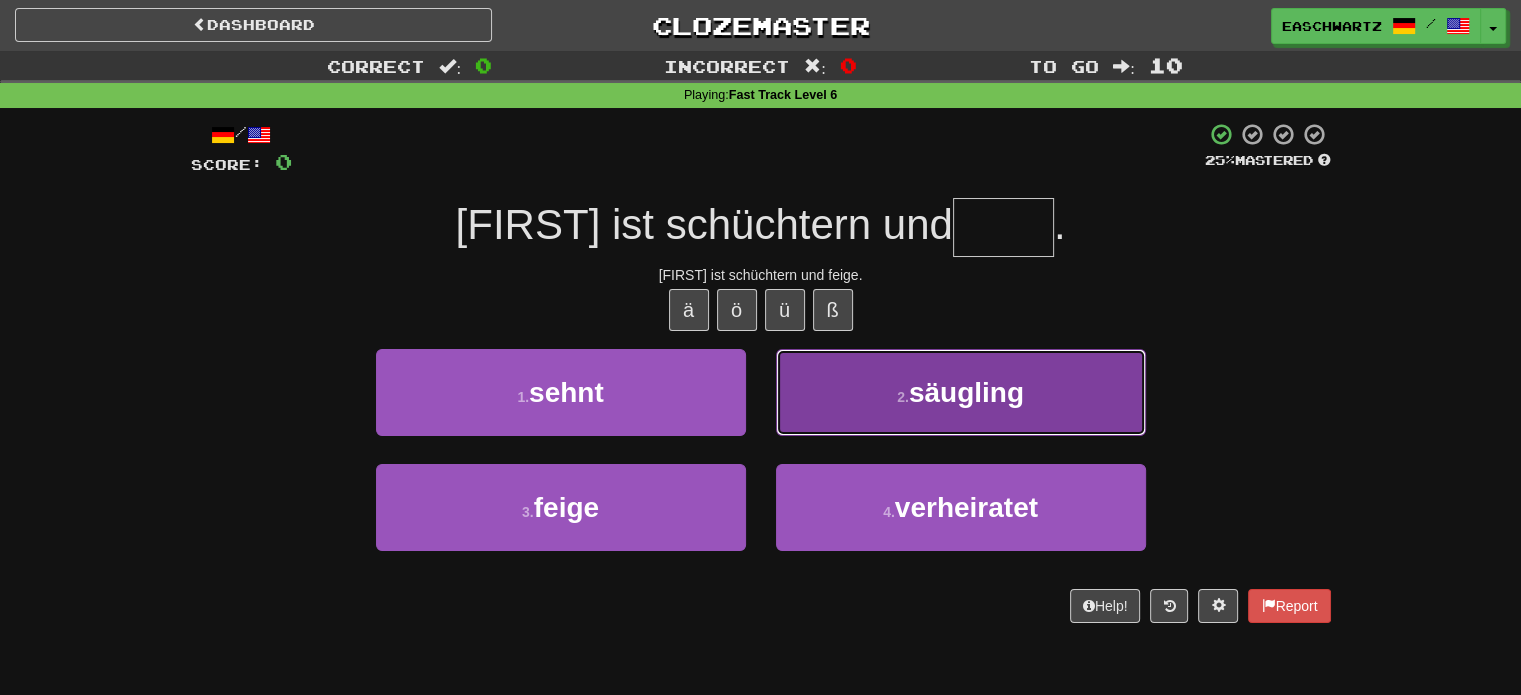 click on "2 .  säugling" at bounding box center (961, 392) 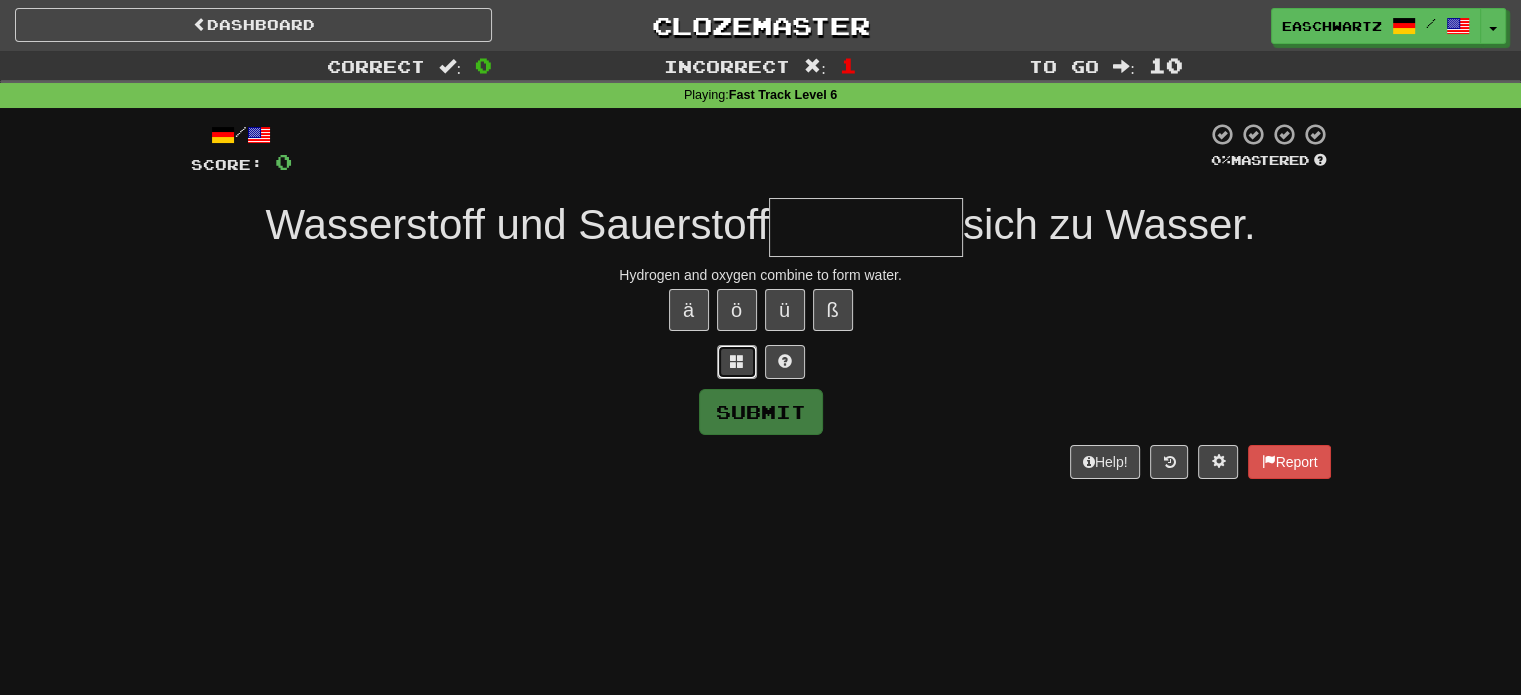 click at bounding box center (737, 361) 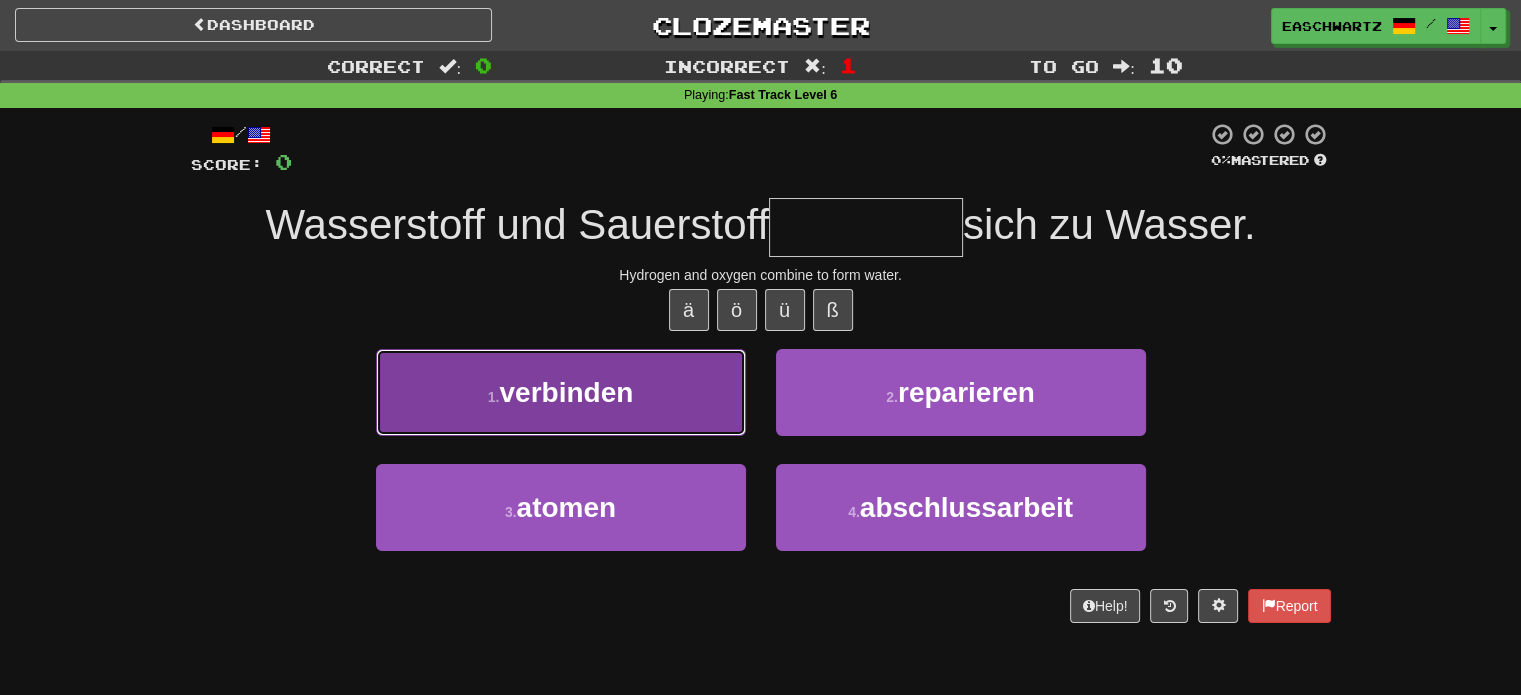click on "1 .  verbinden" at bounding box center [561, 392] 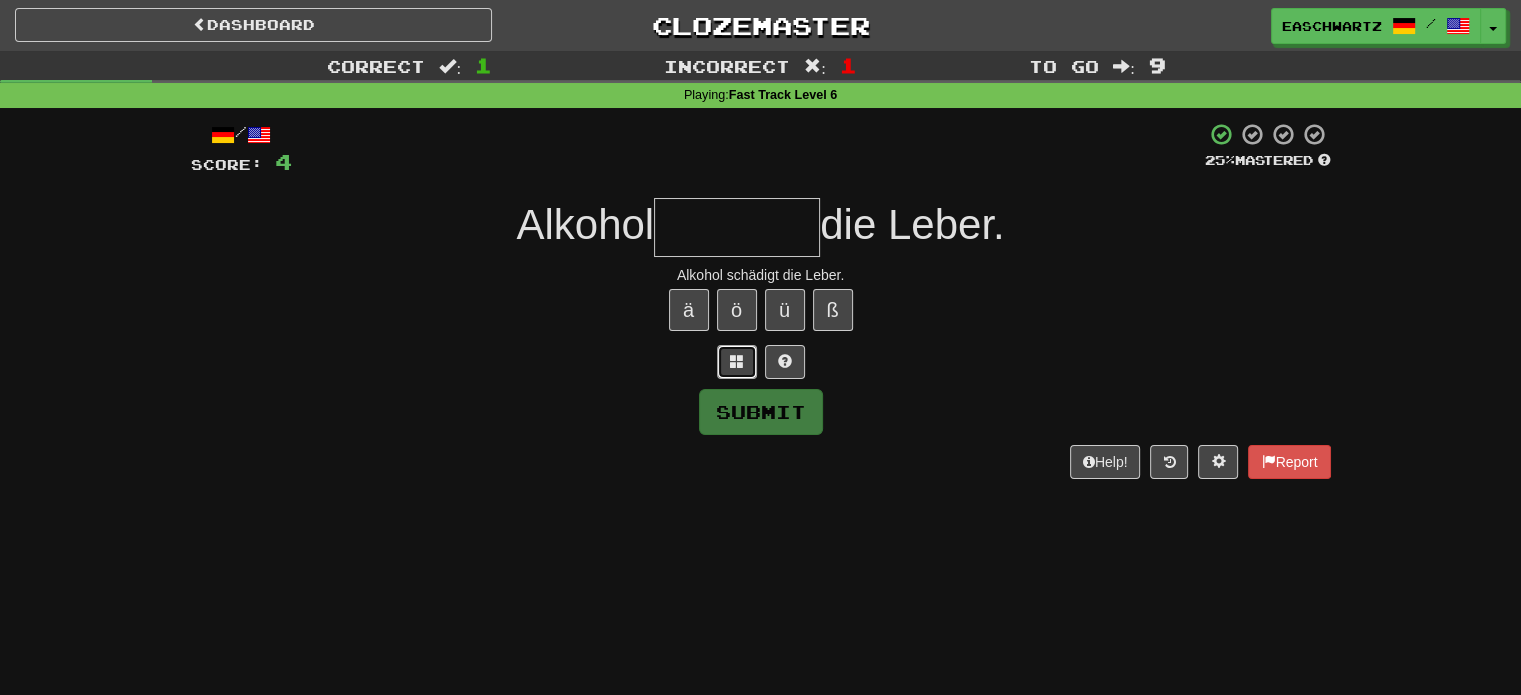 click at bounding box center (737, 362) 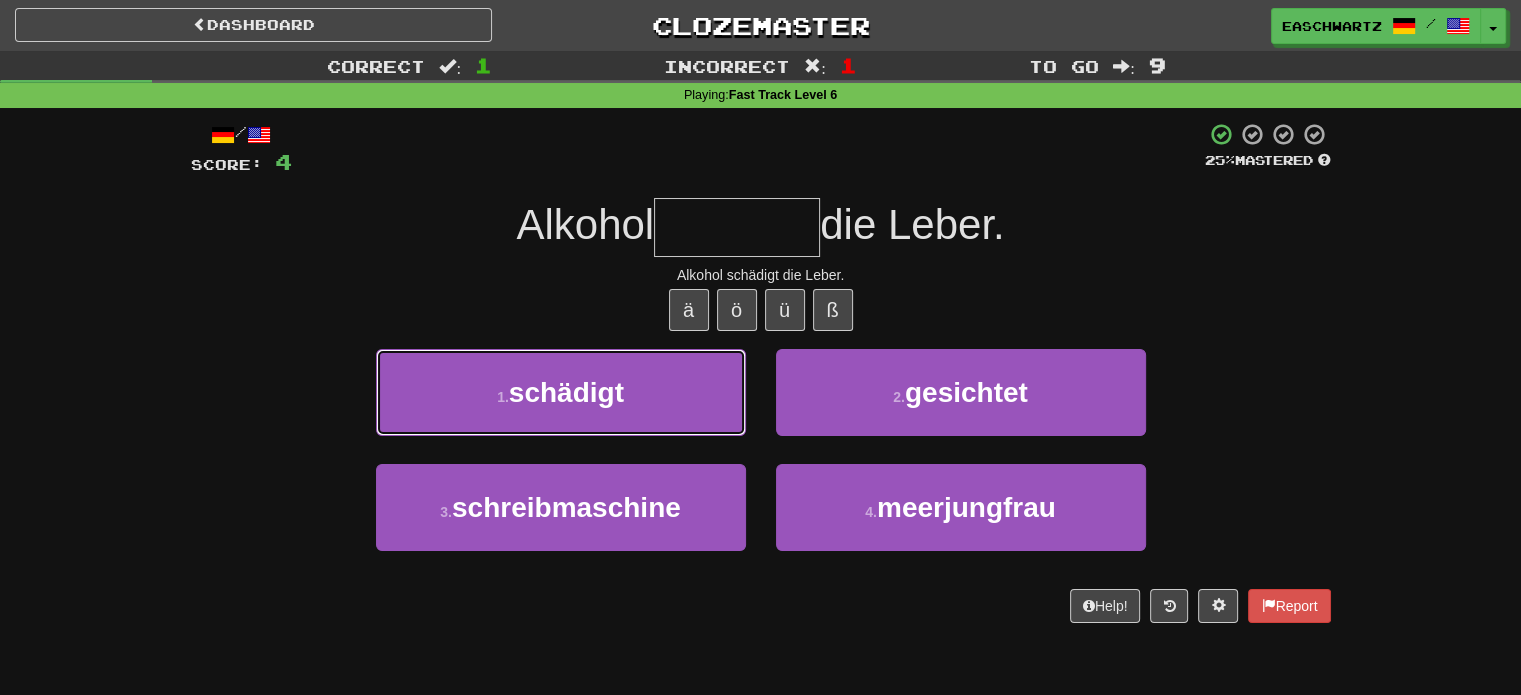 click on "1 .  schädigt" at bounding box center (561, 392) 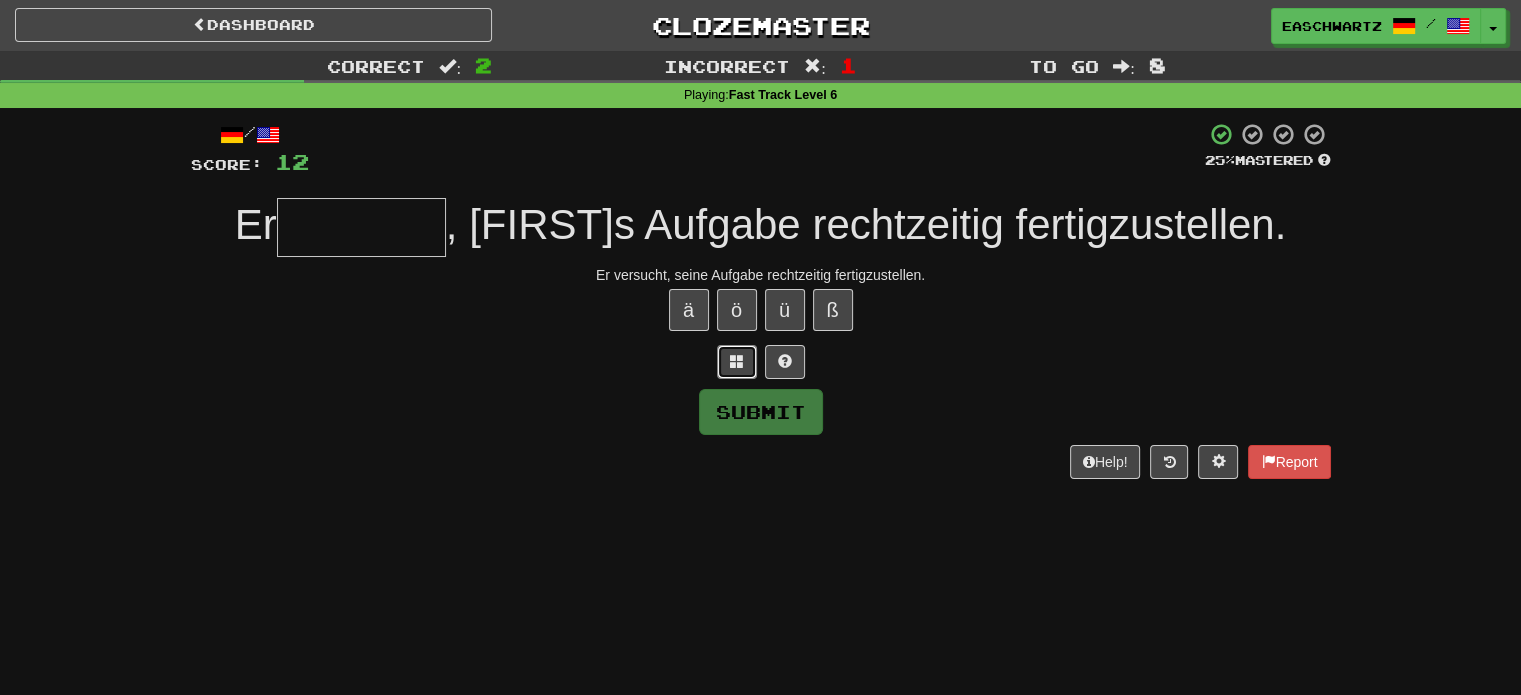 click at bounding box center (737, 362) 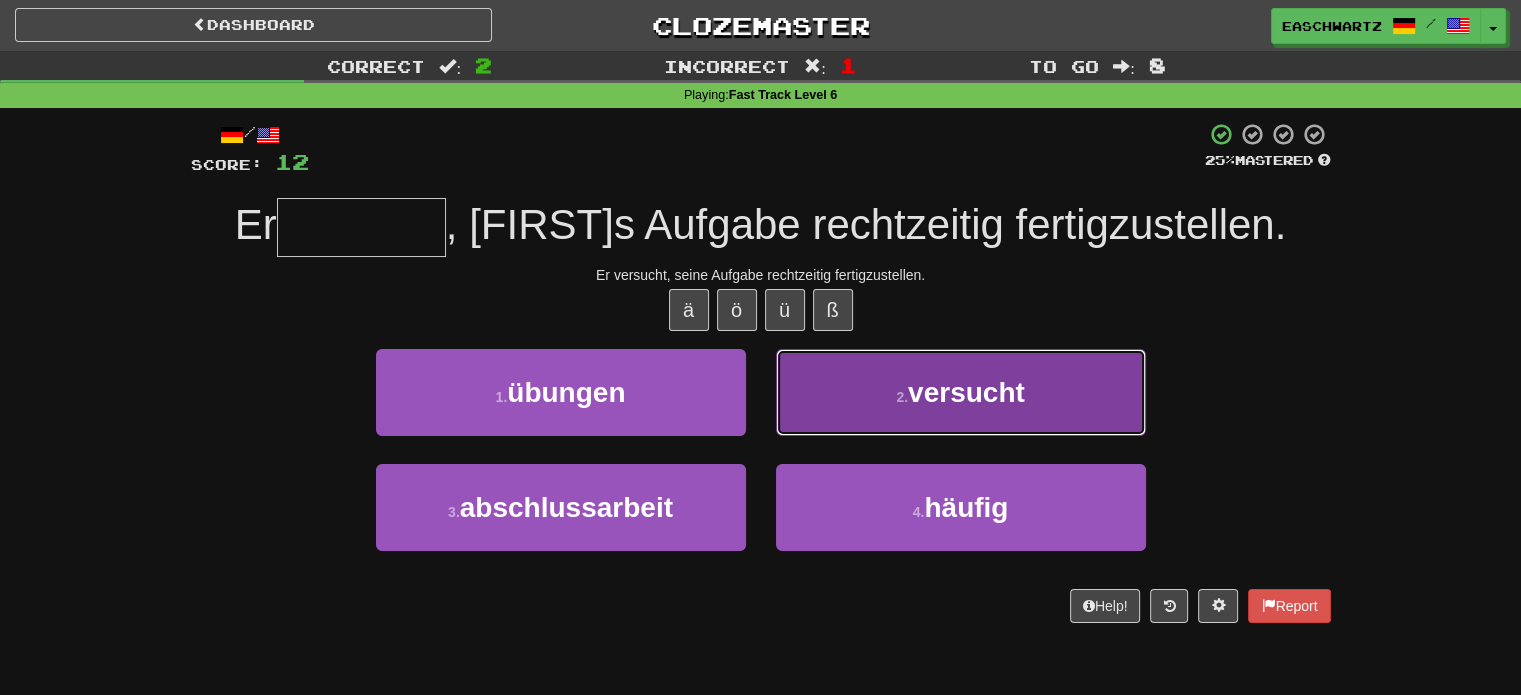 click on "2 .  versucht" at bounding box center (961, 392) 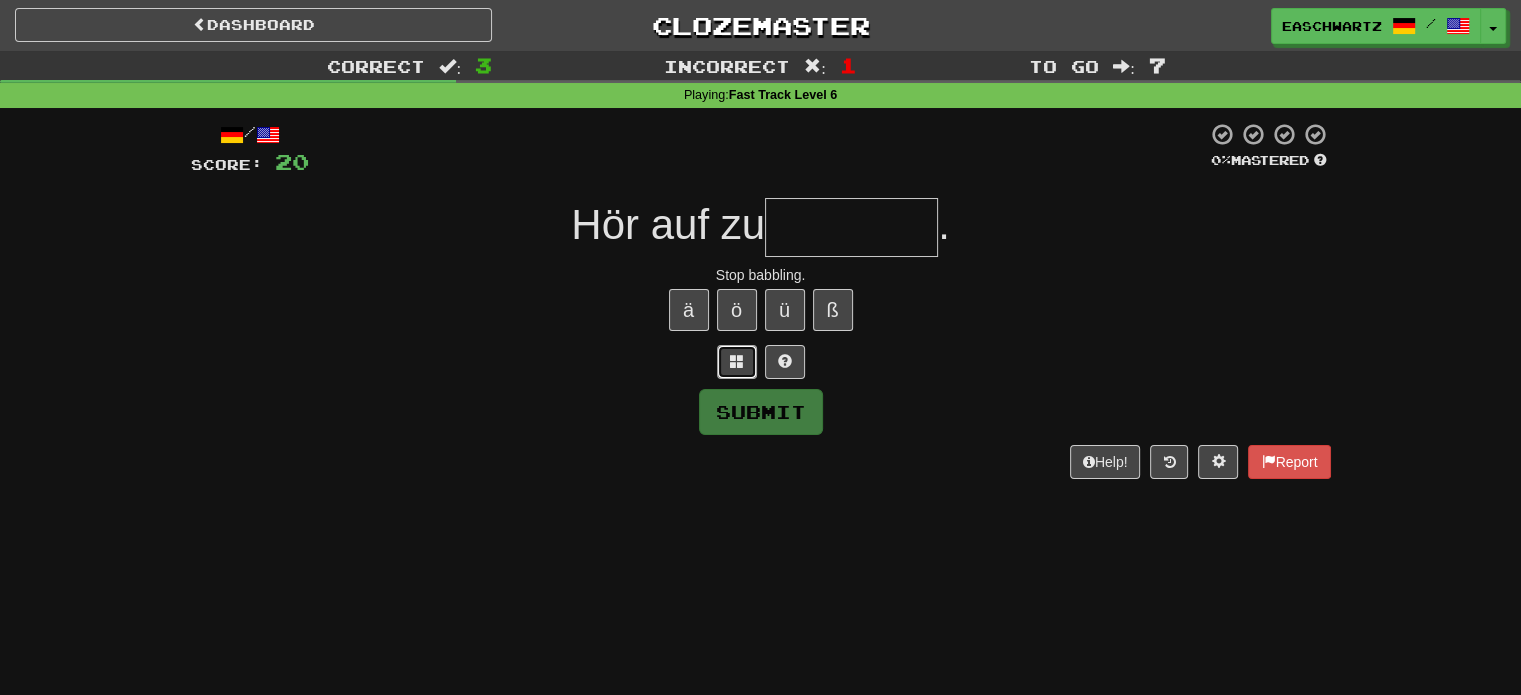 click at bounding box center [737, 362] 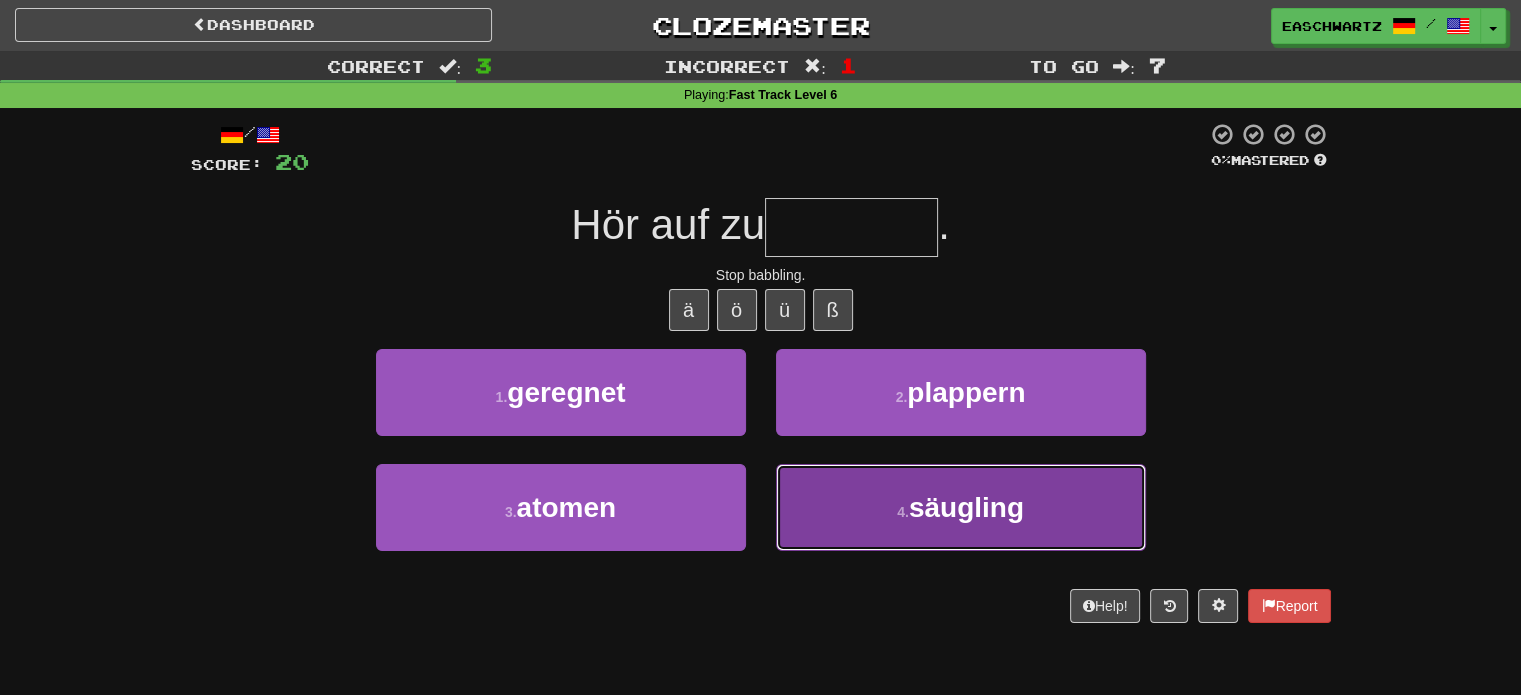 click on "4 .  säugling" at bounding box center (961, 507) 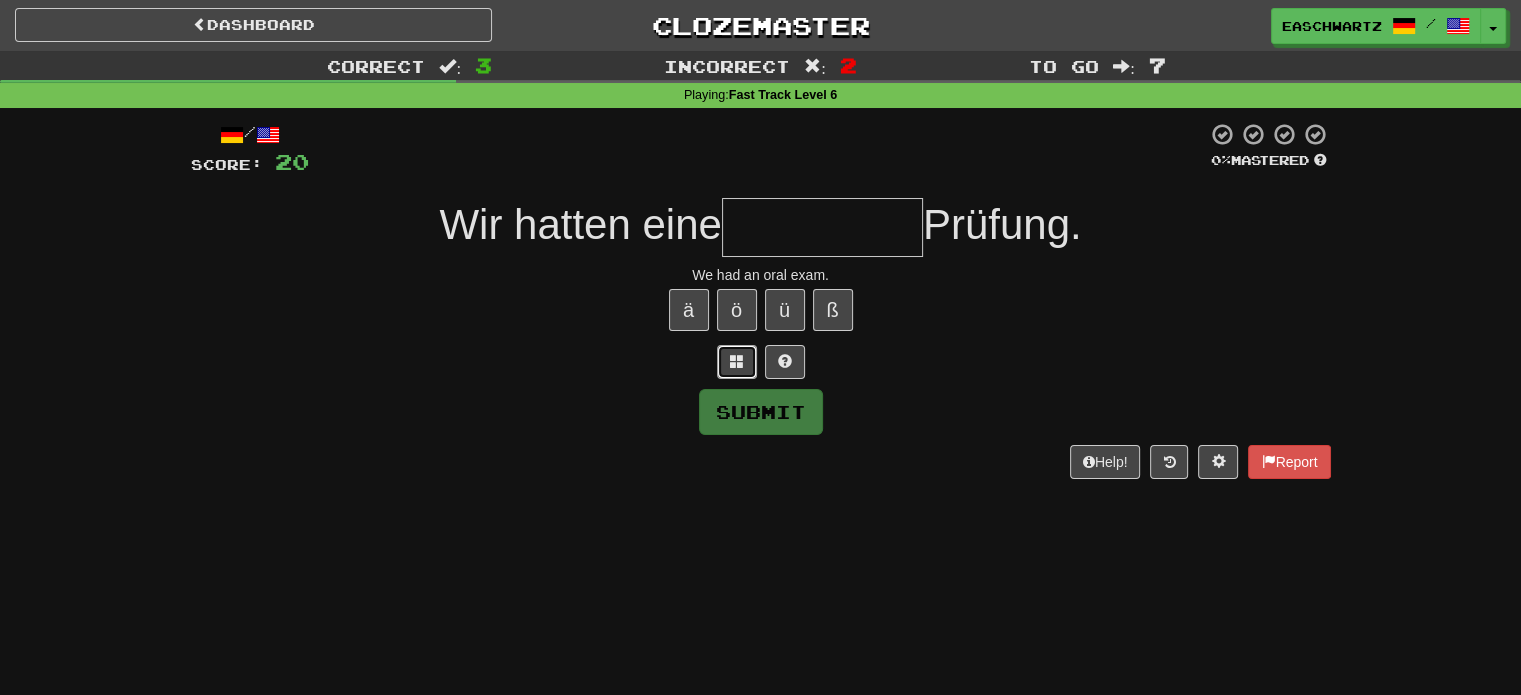 click at bounding box center (737, 361) 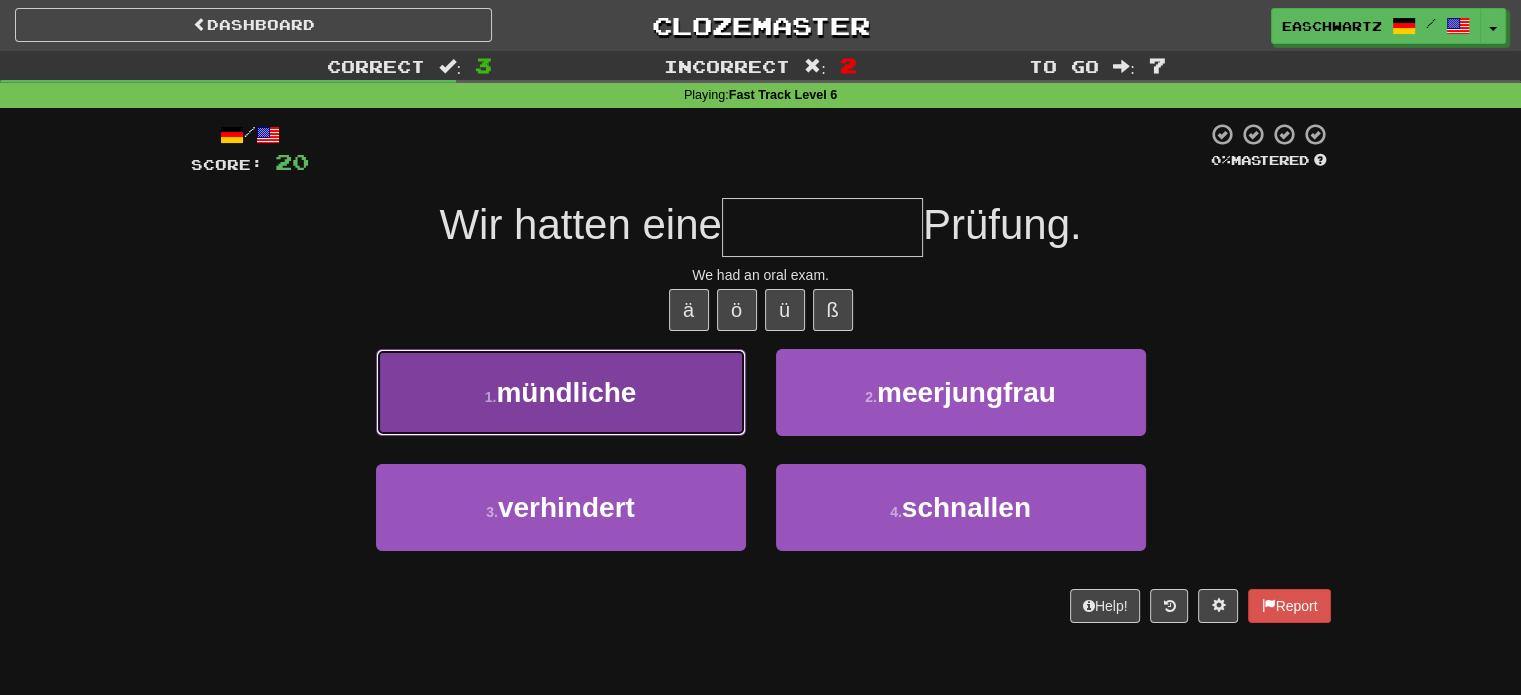 click on "1 .  mündliche" at bounding box center (561, 392) 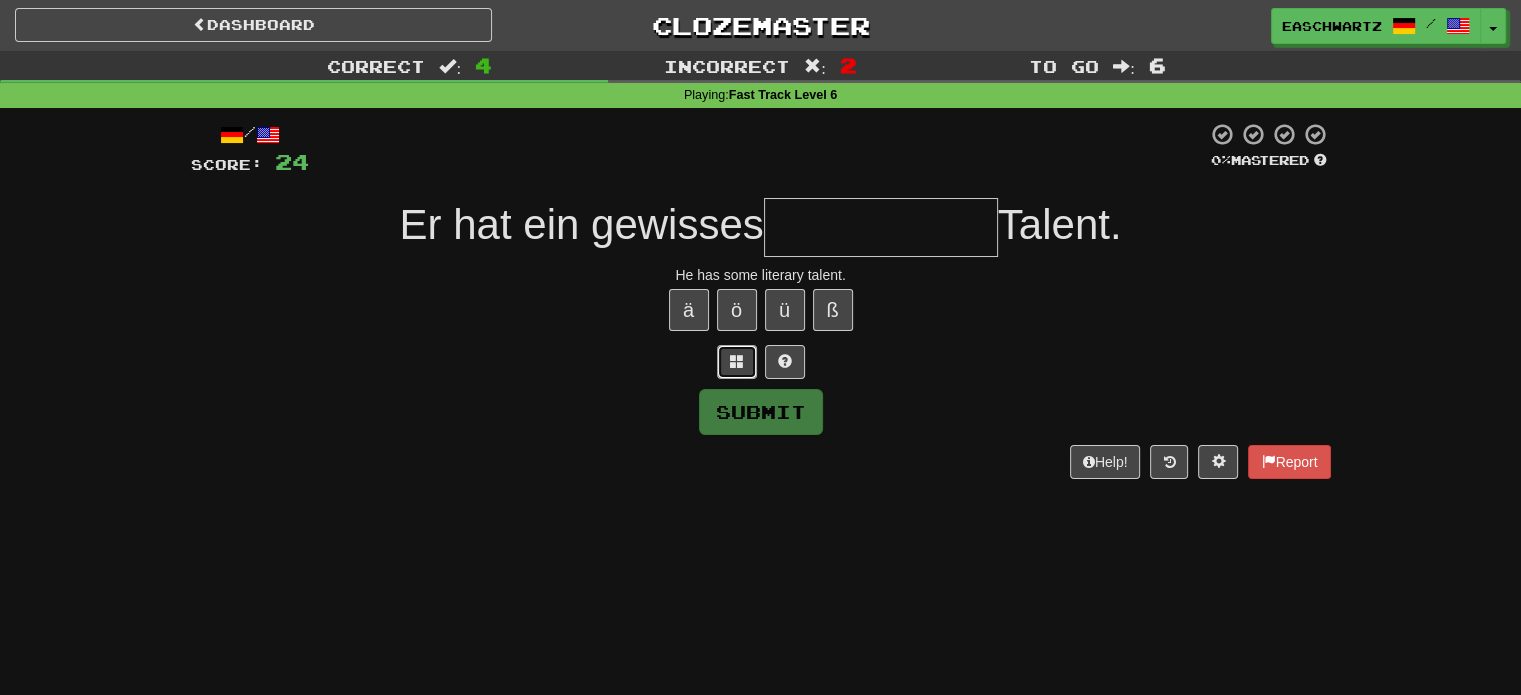 click at bounding box center [737, 362] 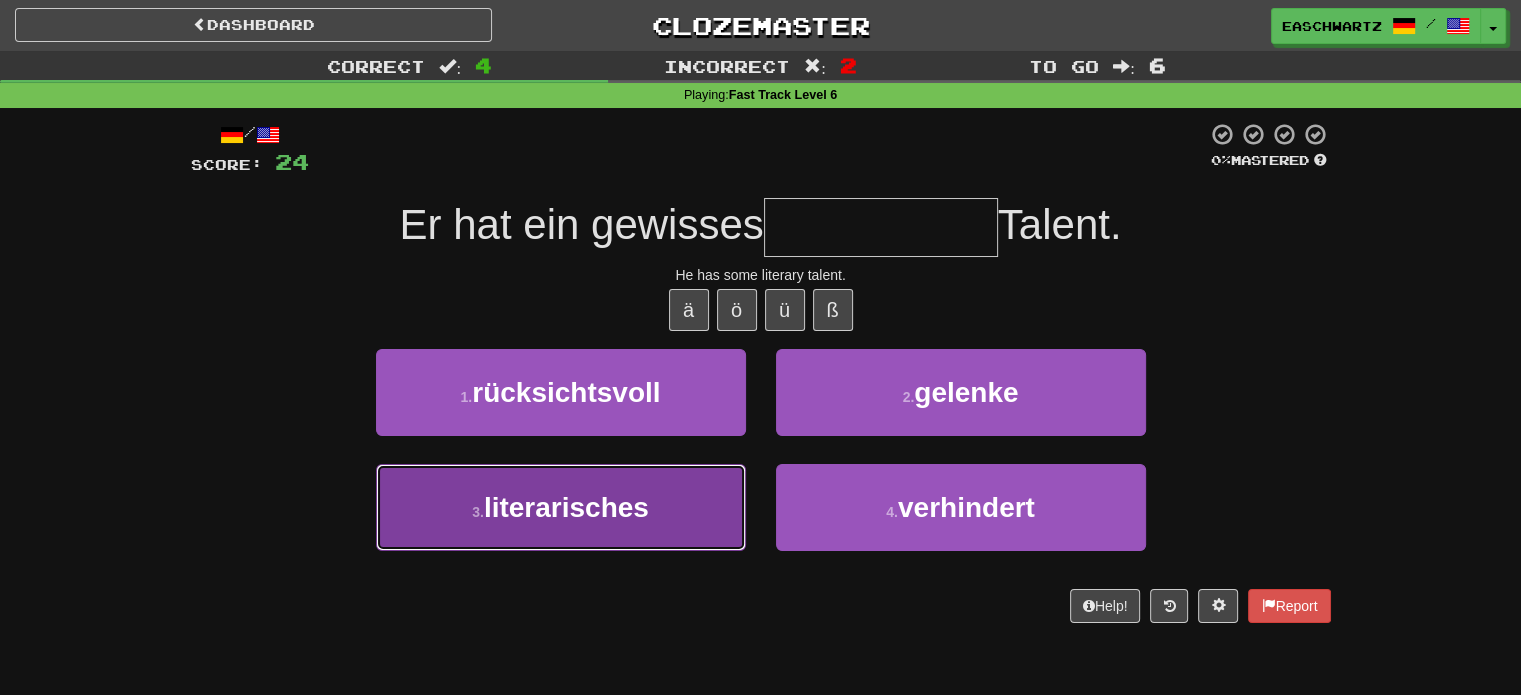 click on "3 .  literarisches" at bounding box center (561, 507) 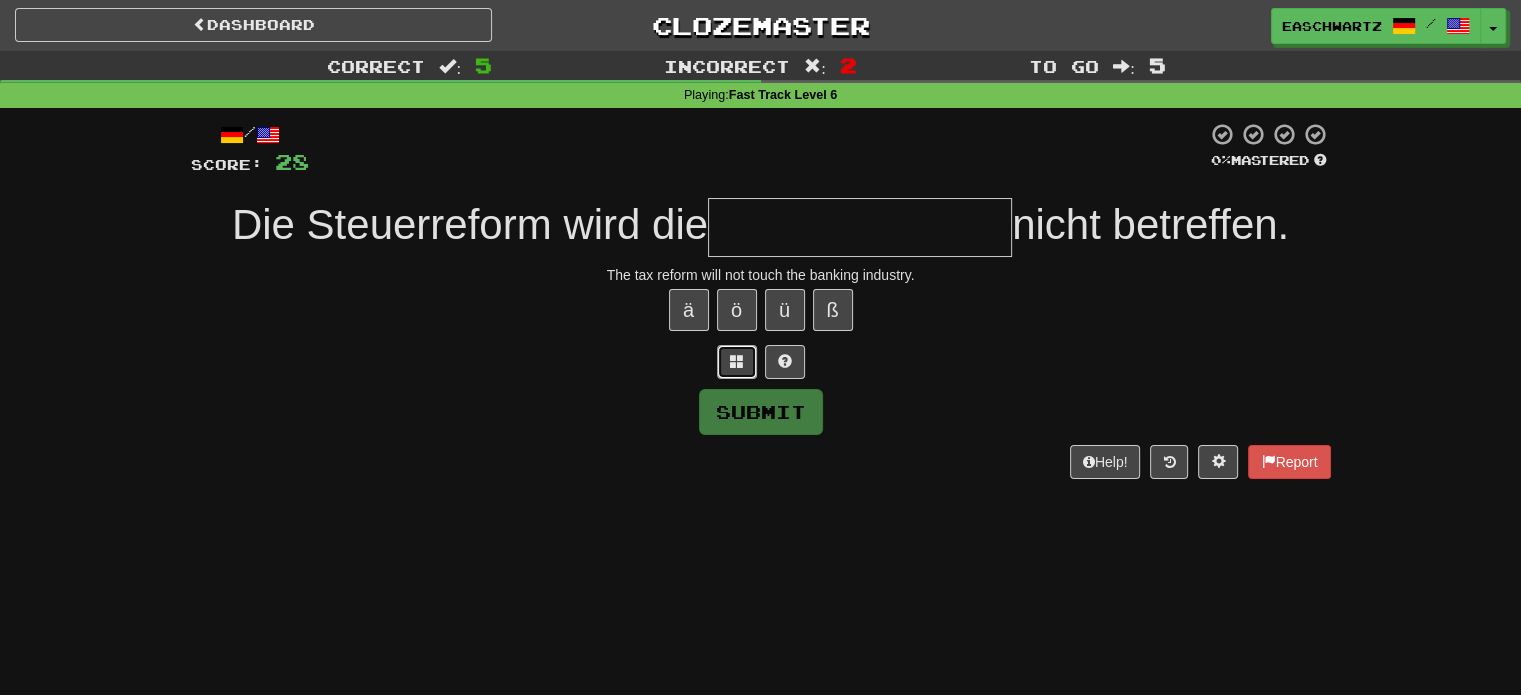 click at bounding box center (737, 362) 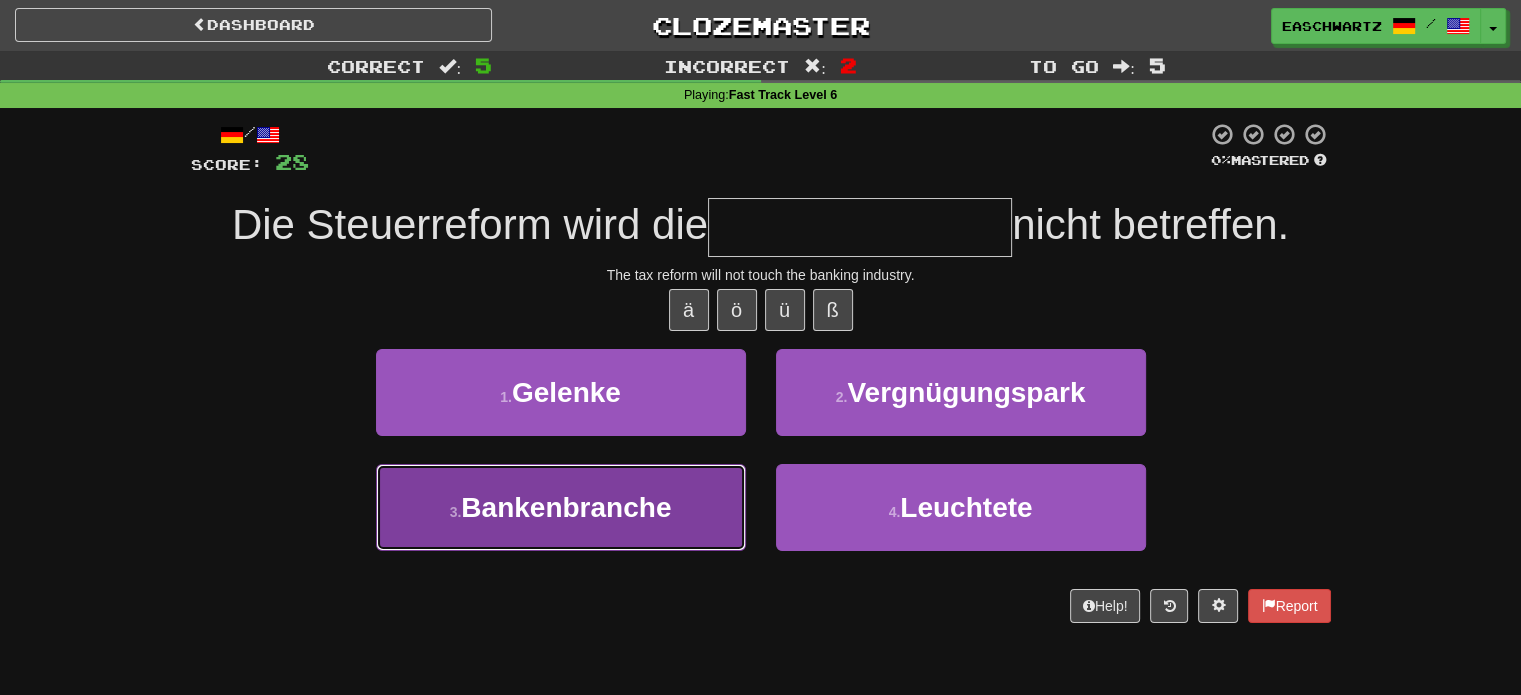 click on "3 .  Bankenbranche" at bounding box center [561, 507] 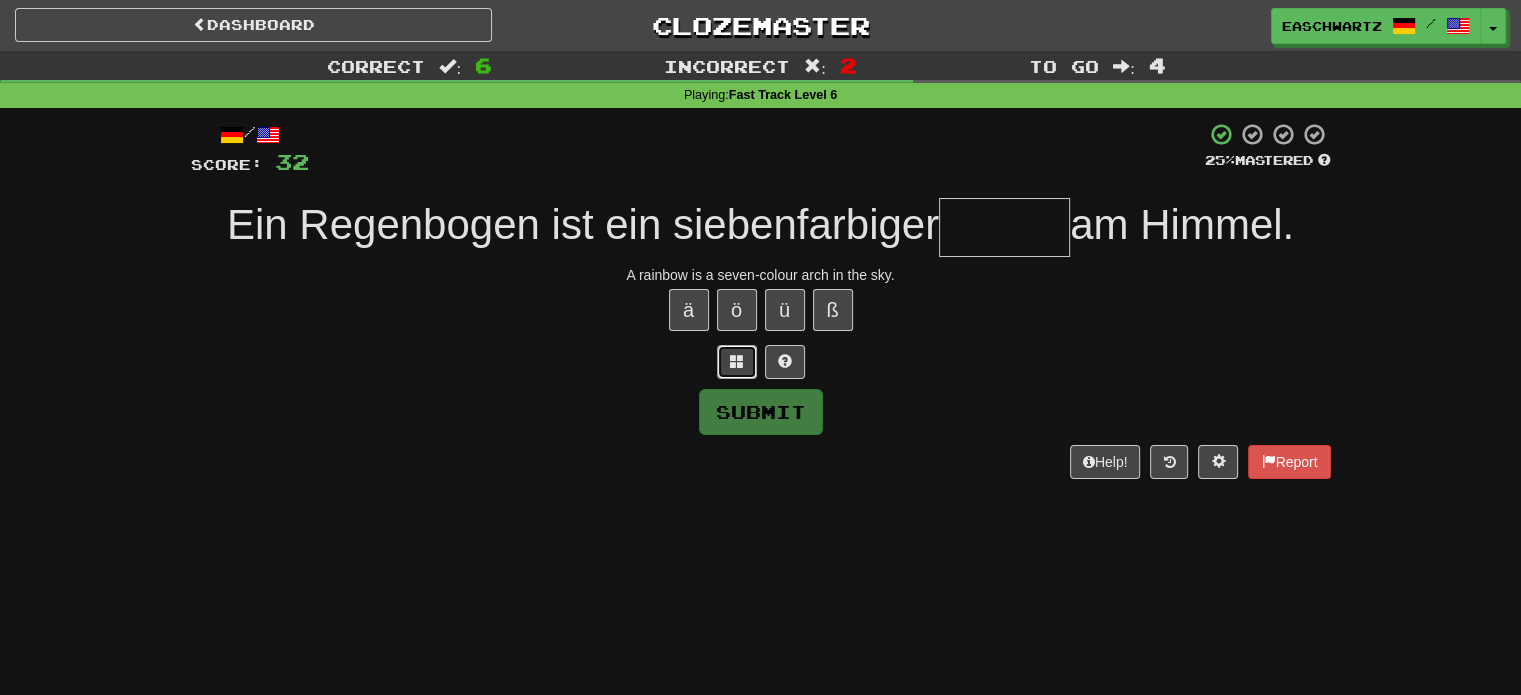 click at bounding box center [737, 362] 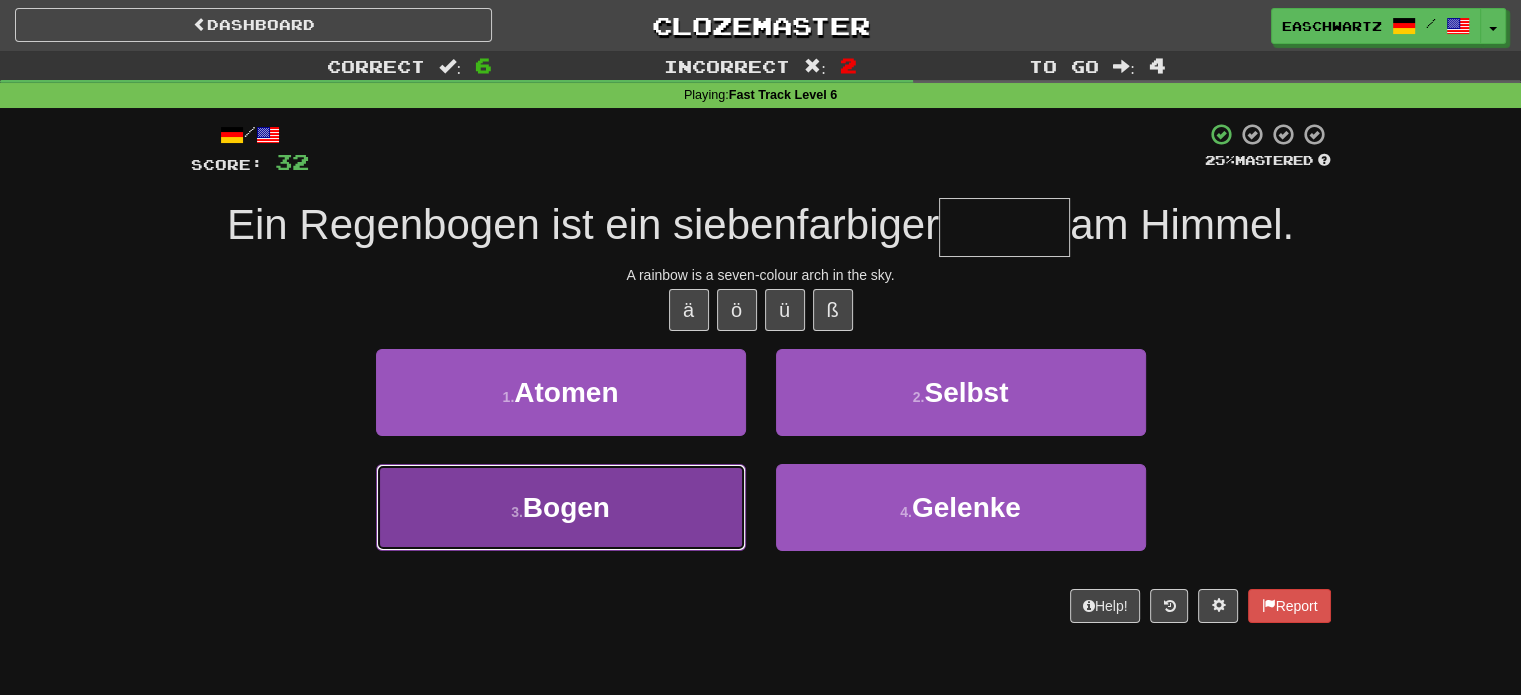 click on "3 .  Bogen" at bounding box center (561, 507) 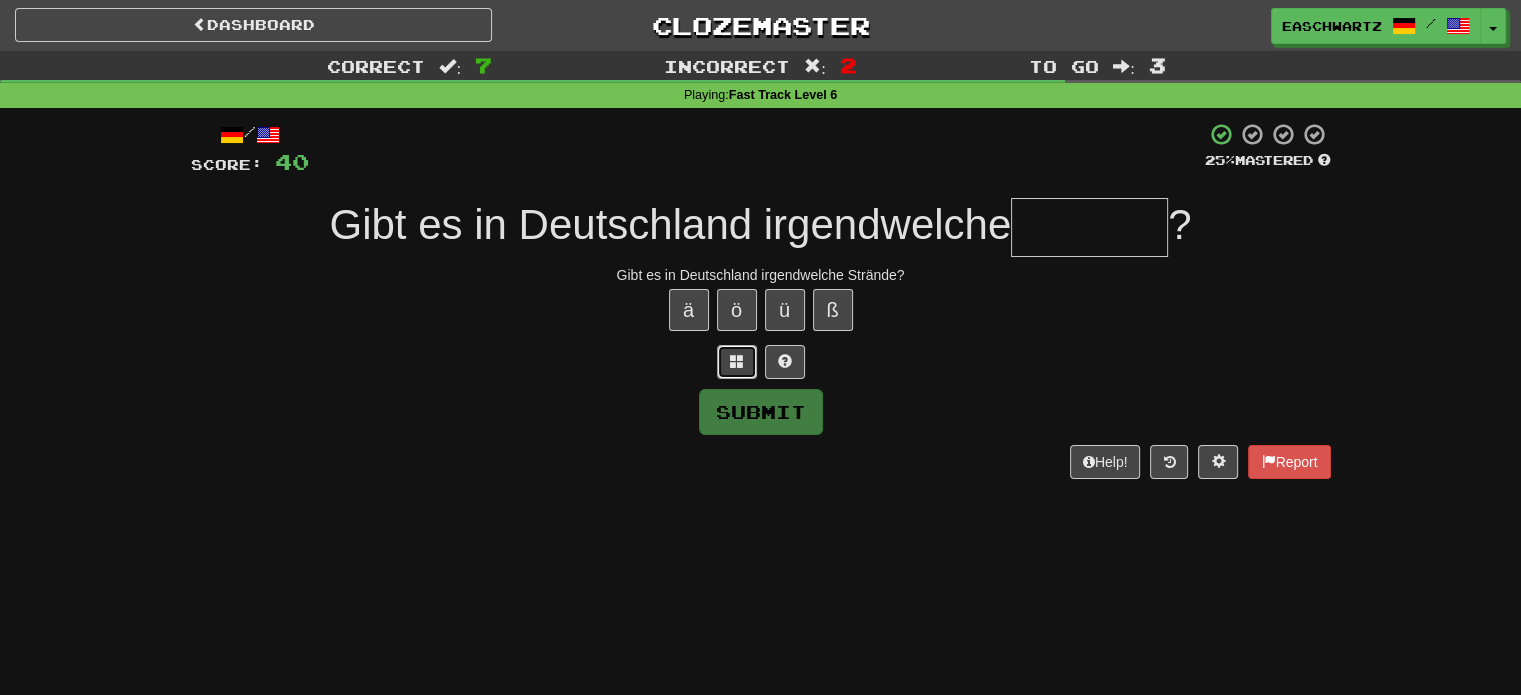 click at bounding box center [737, 361] 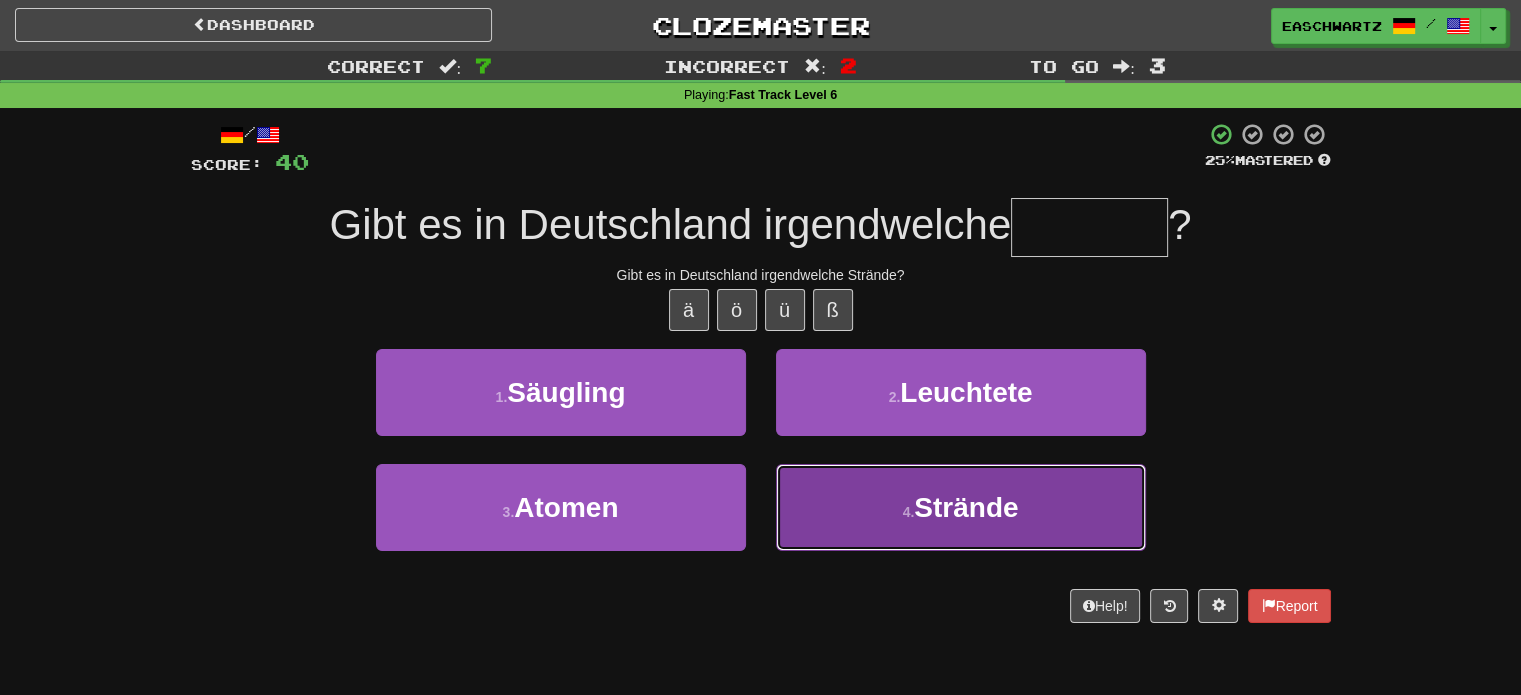 click on "4 .  Strände" at bounding box center [961, 507] 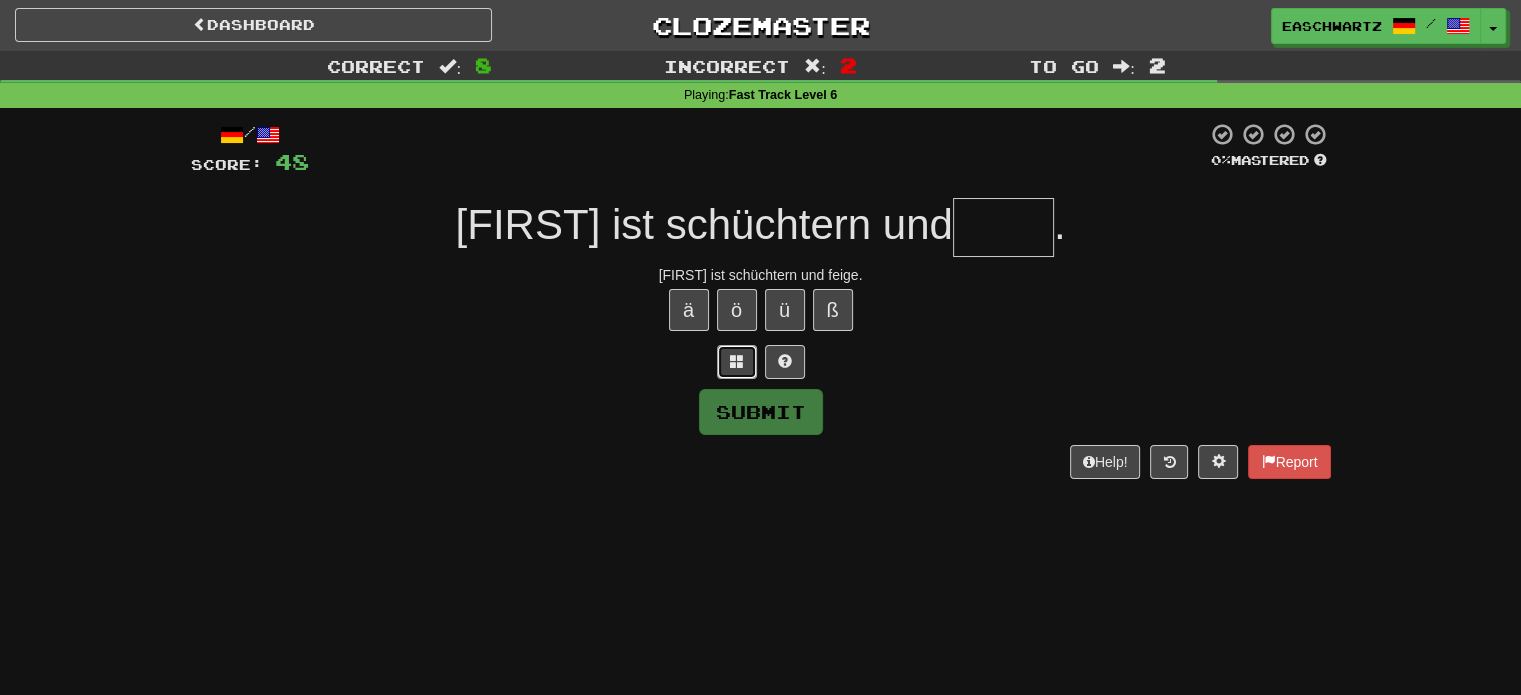 click at bounding box center (737, 362) 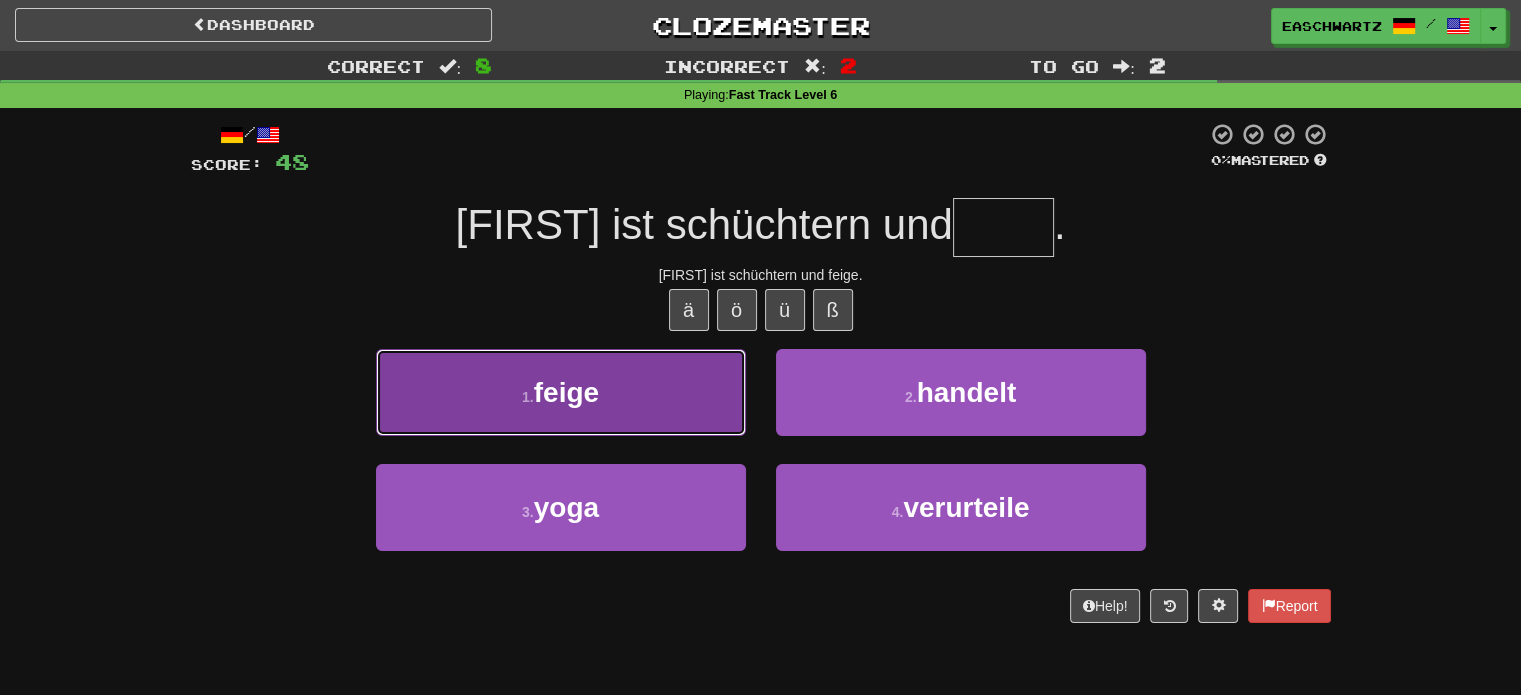 click on "1 .  feige" at bounding box center (561, 392) 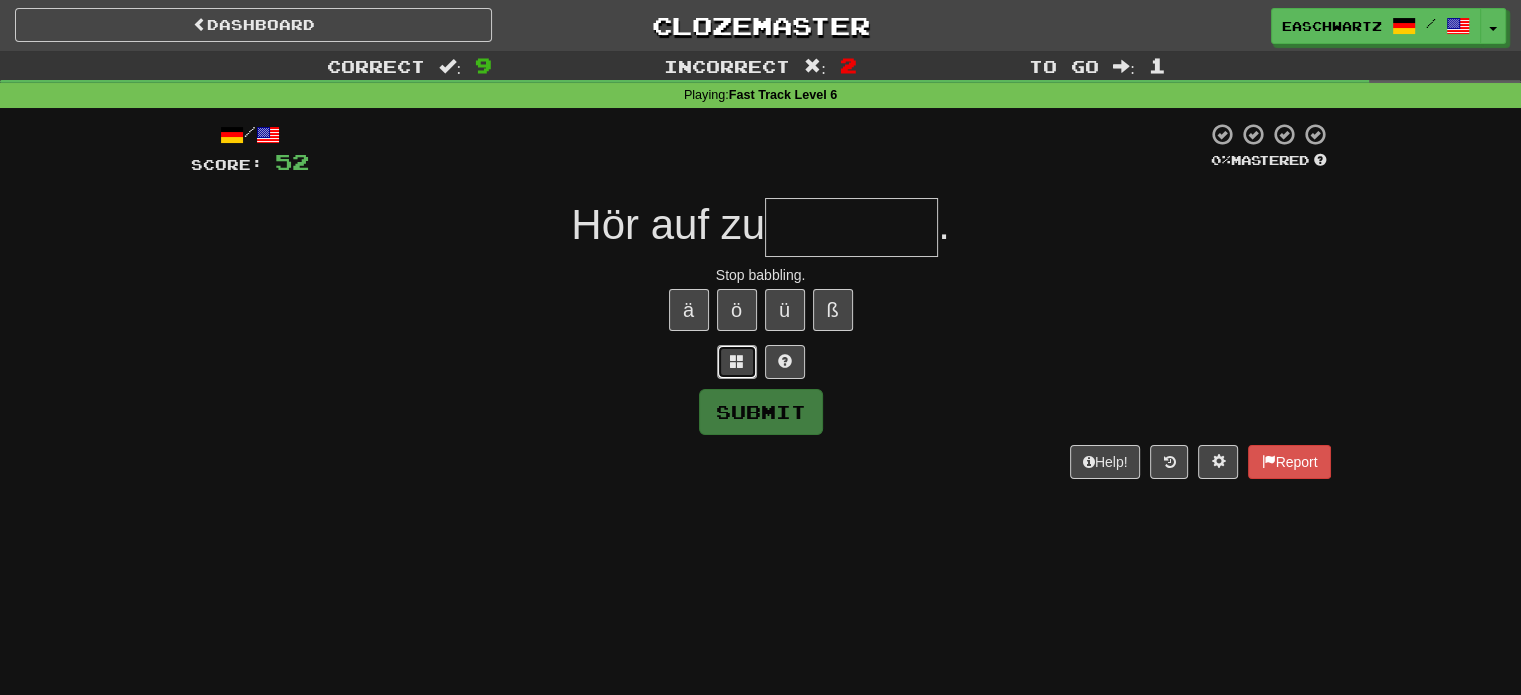 click at bounding box center [737, 362] 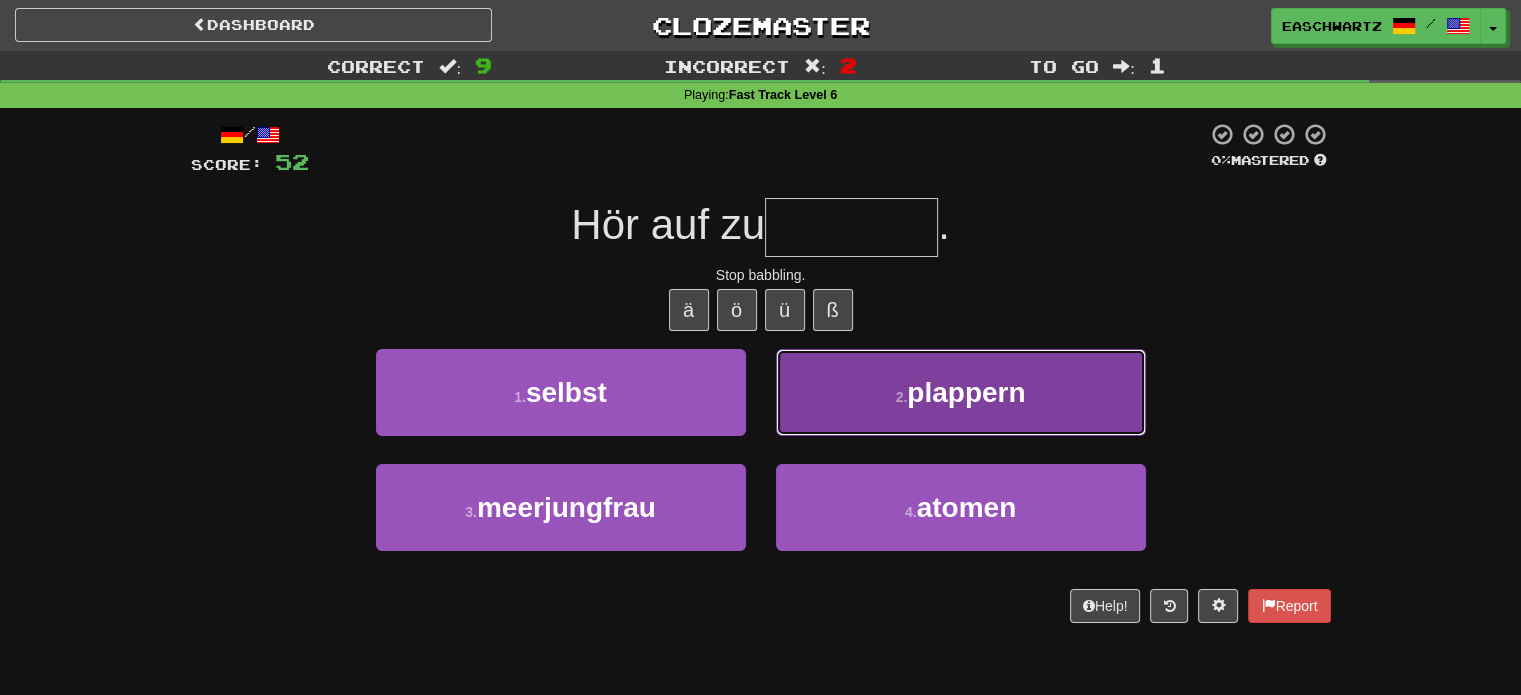 click on "2 .  plappern" at bounding box center [961, 392] 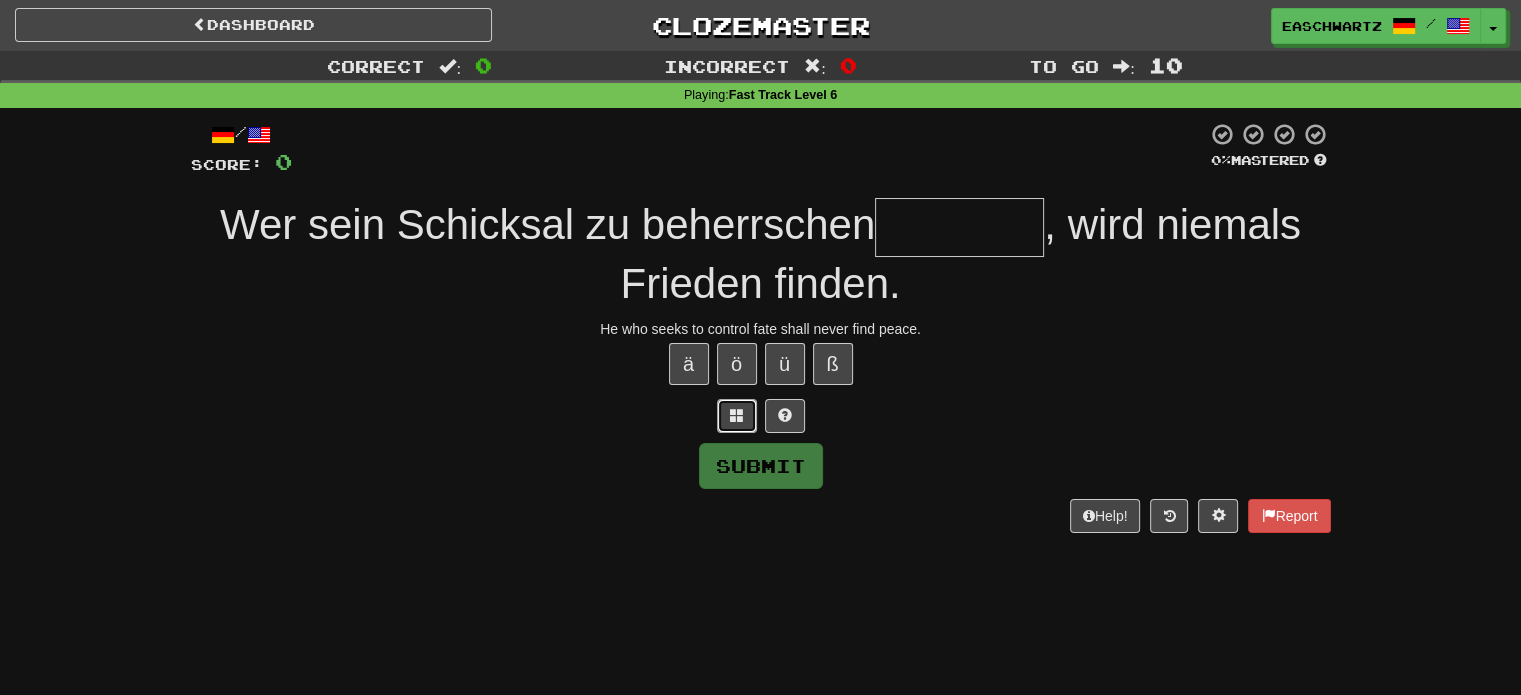 click at bounding box center [737, 415] 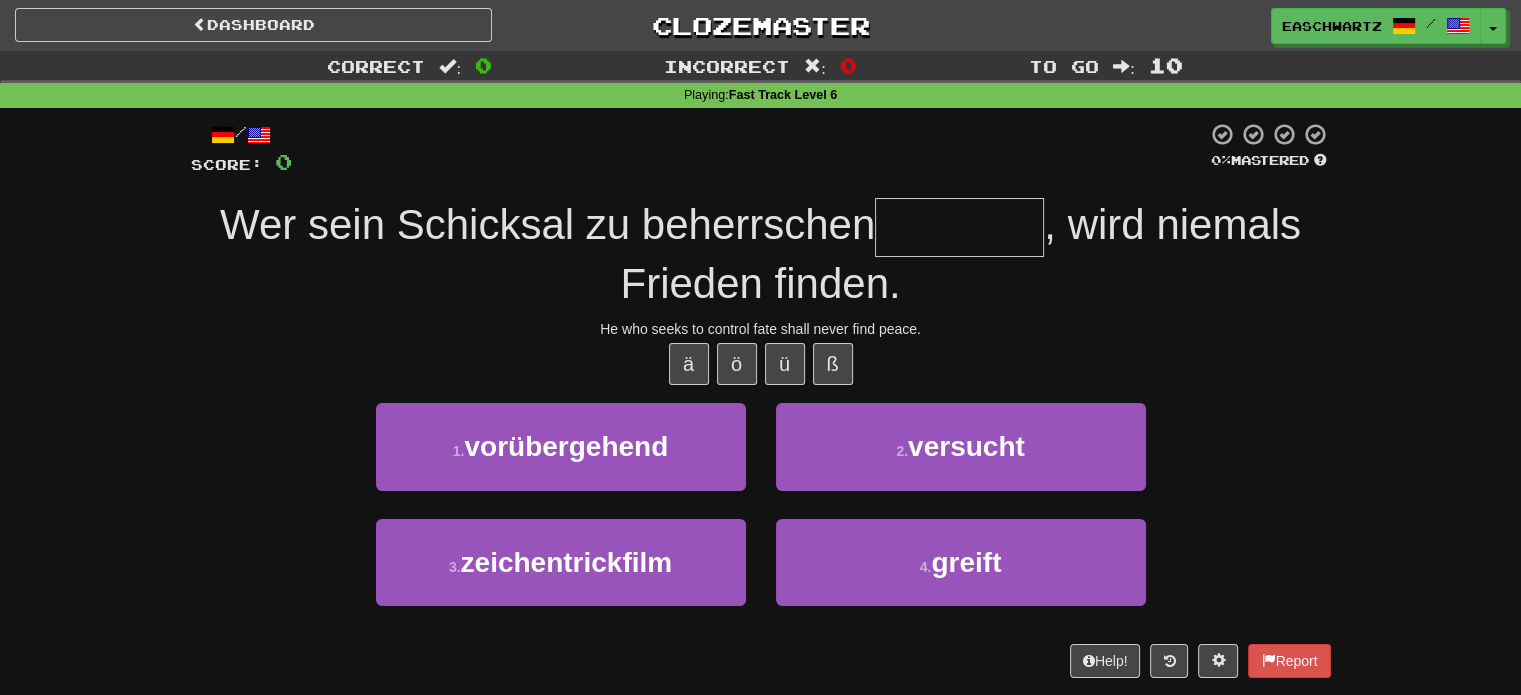 click on "1 .  vorübergehend" at bounding box center (561, 446) 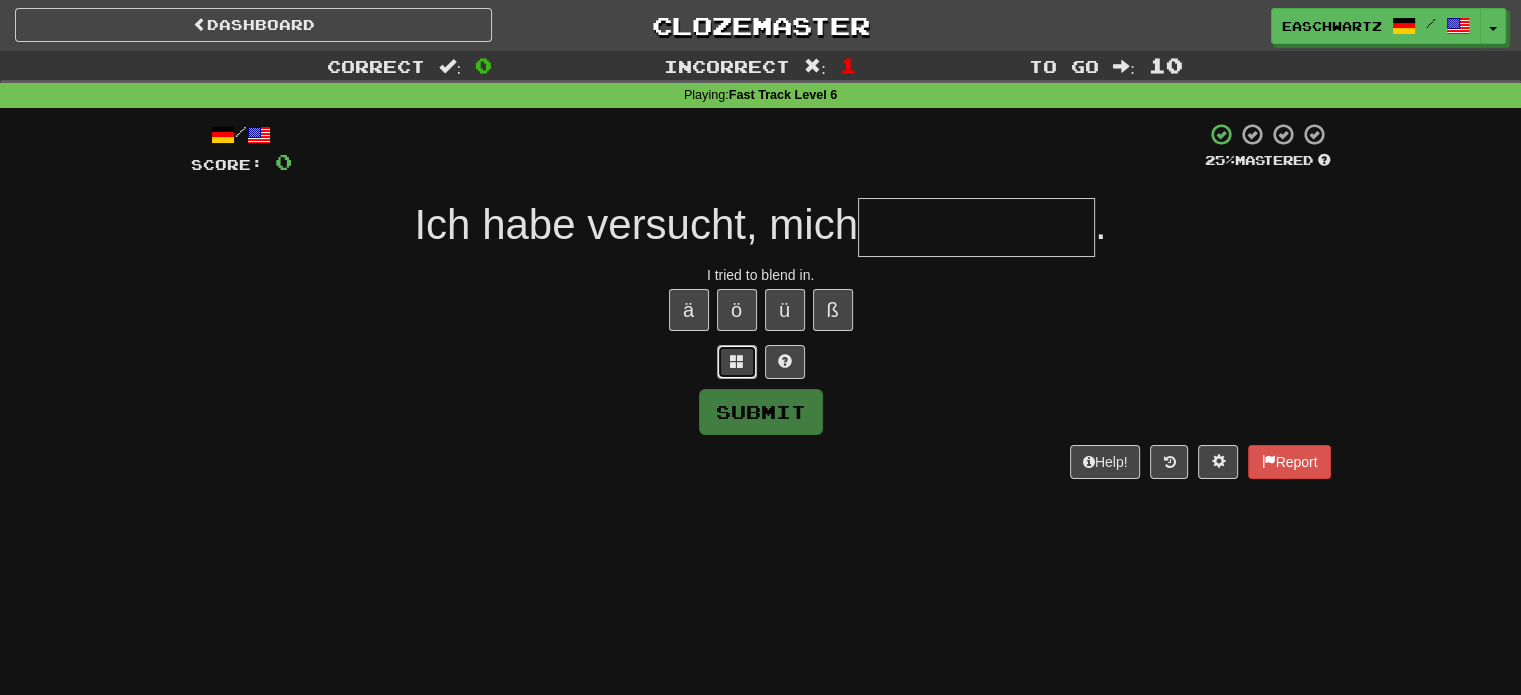 click at bounding box center [737, 361] 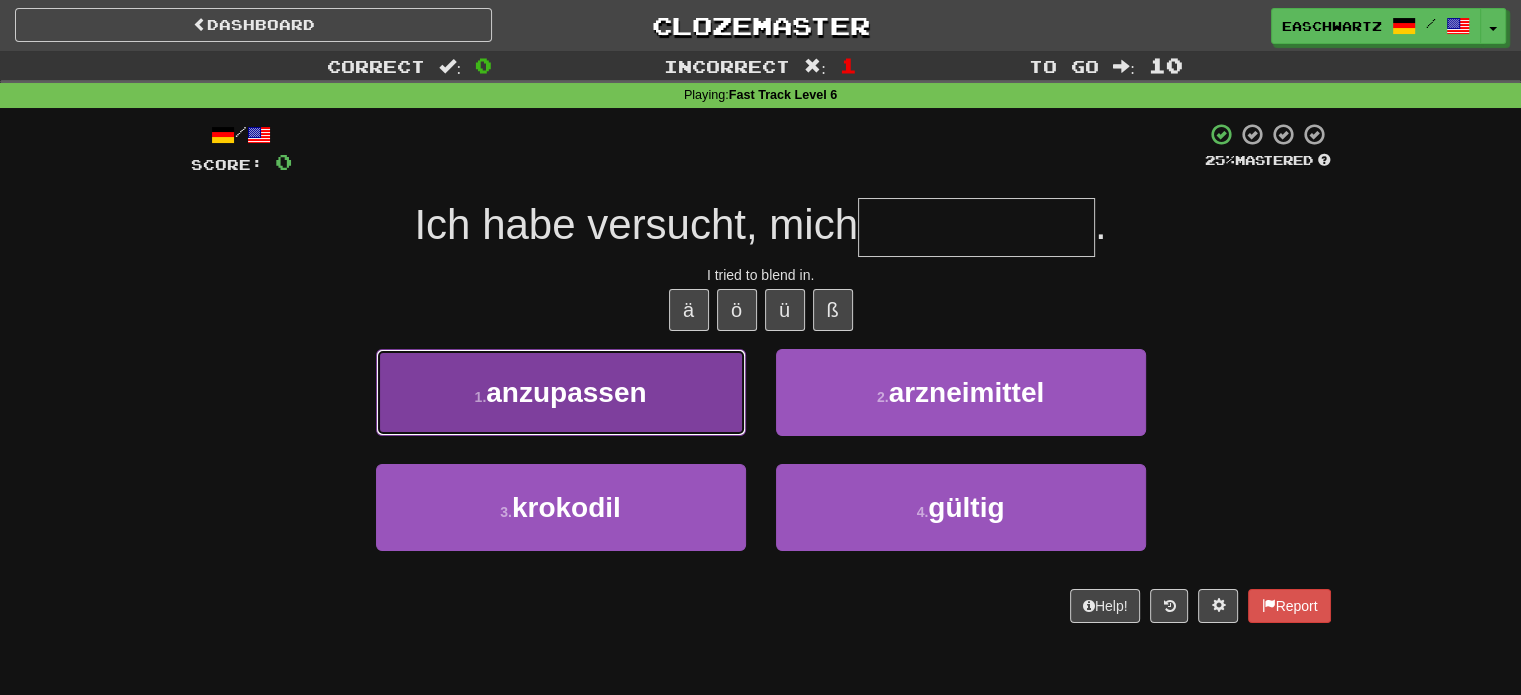 click on "1 .  anzupassen" at bounding box center [561, 392] 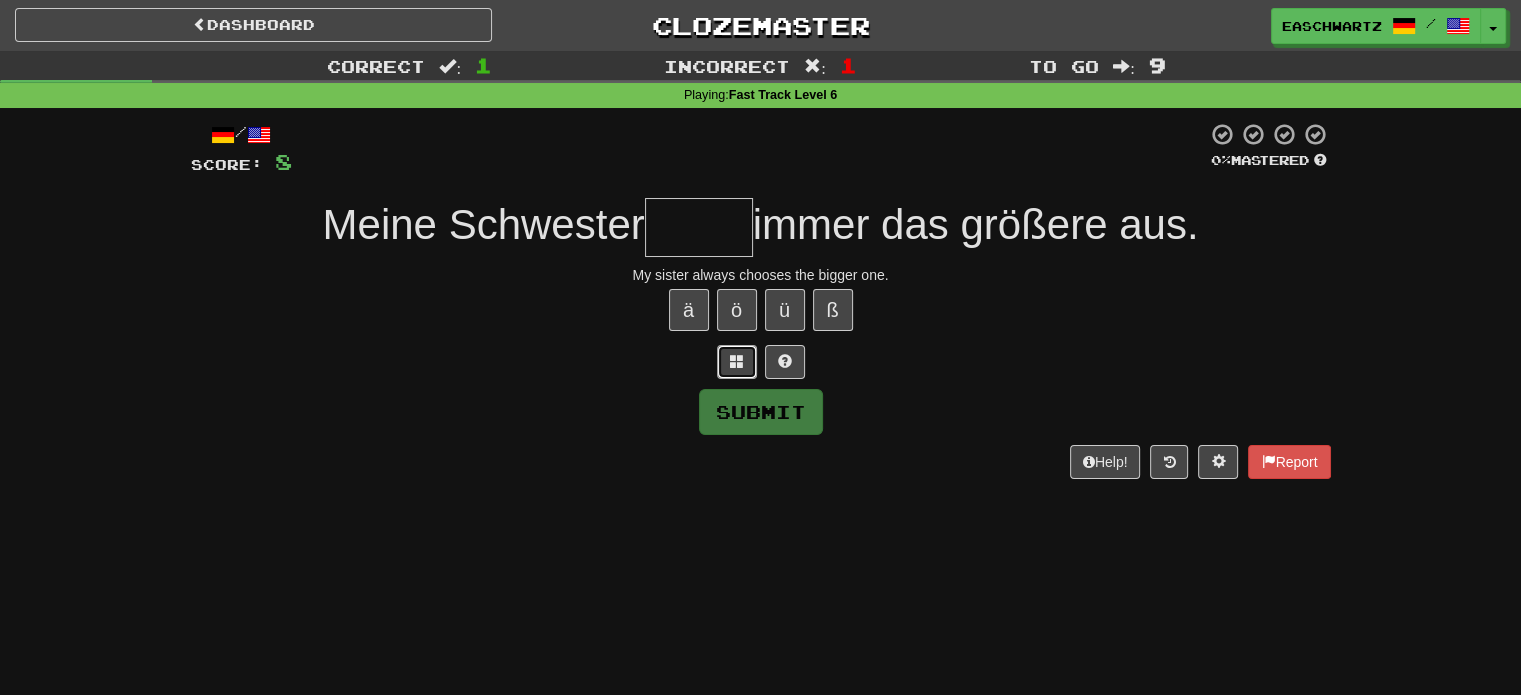 click at bounding box center (737, 362) 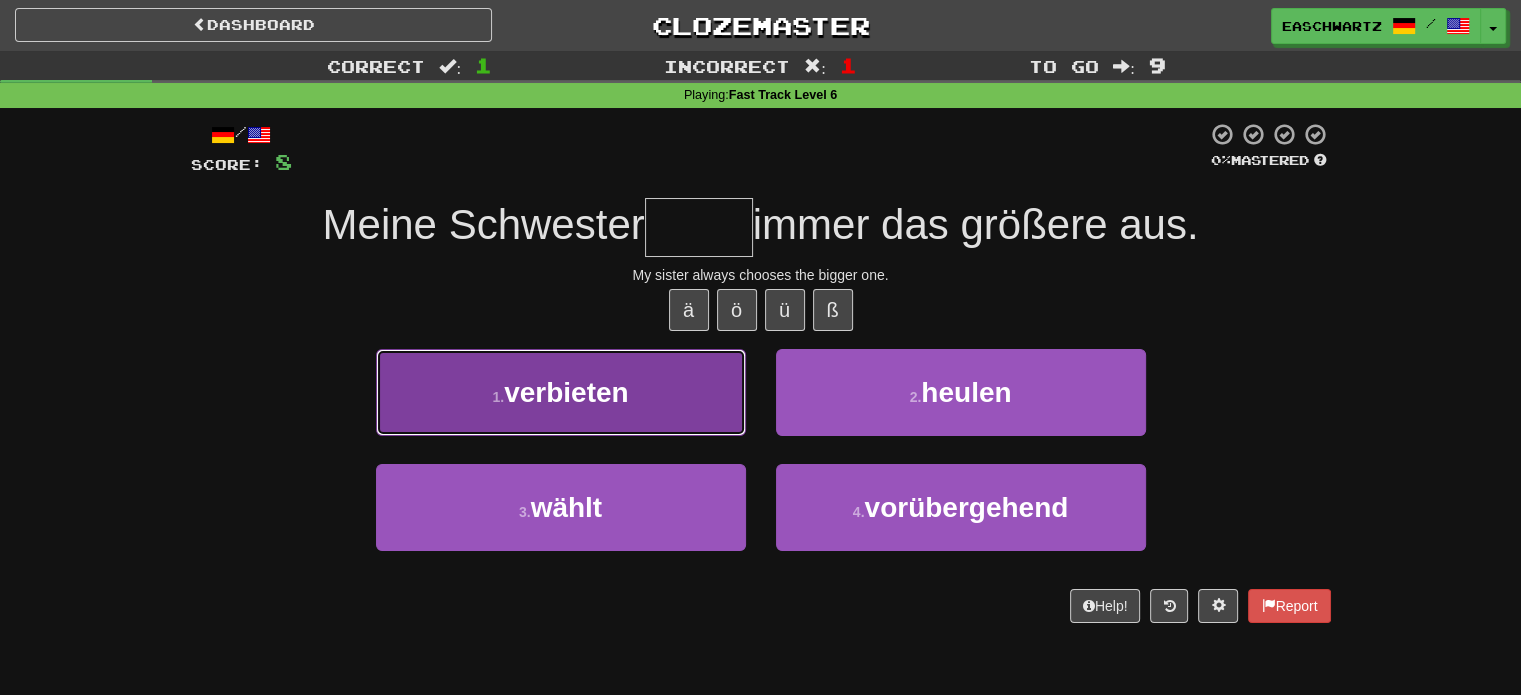 click on "1 .  verbieten" at bounding box center (561, 392) 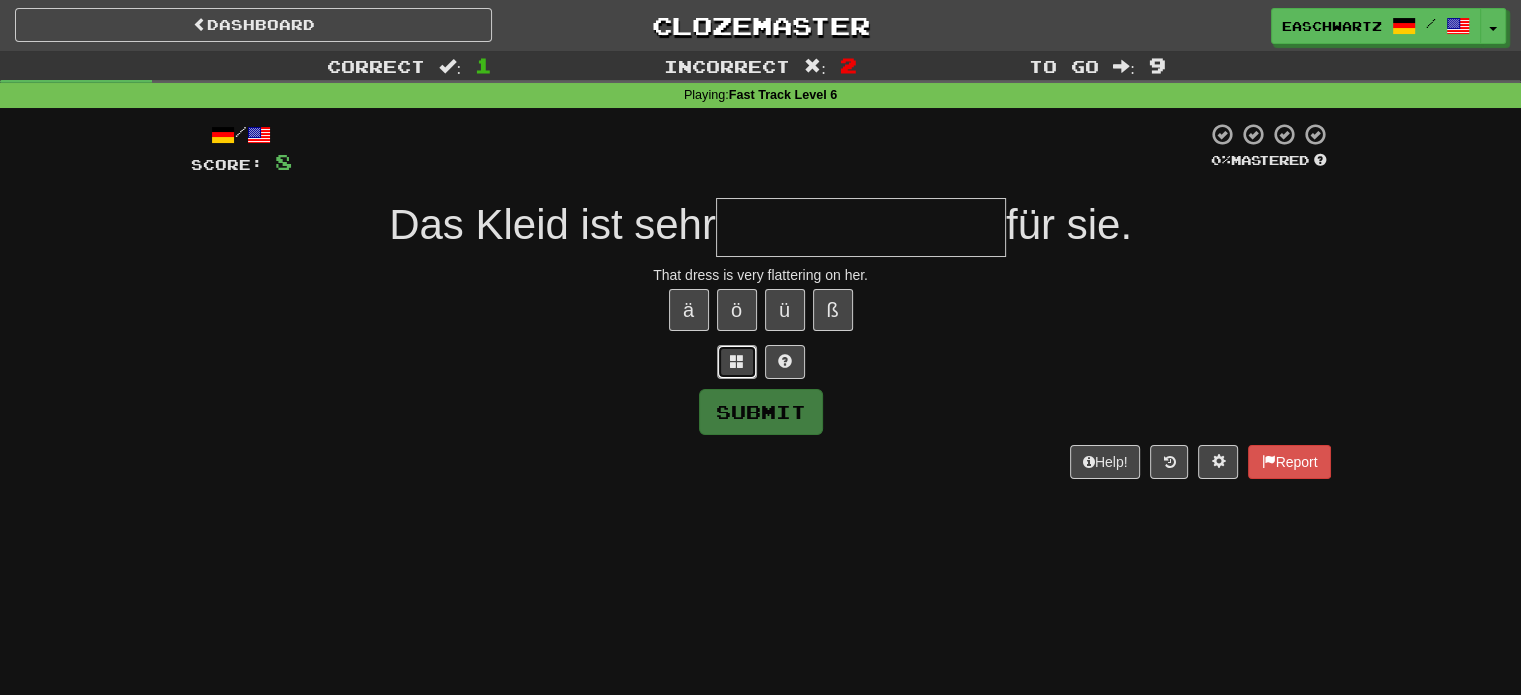 click at bounding box center [737, 362] 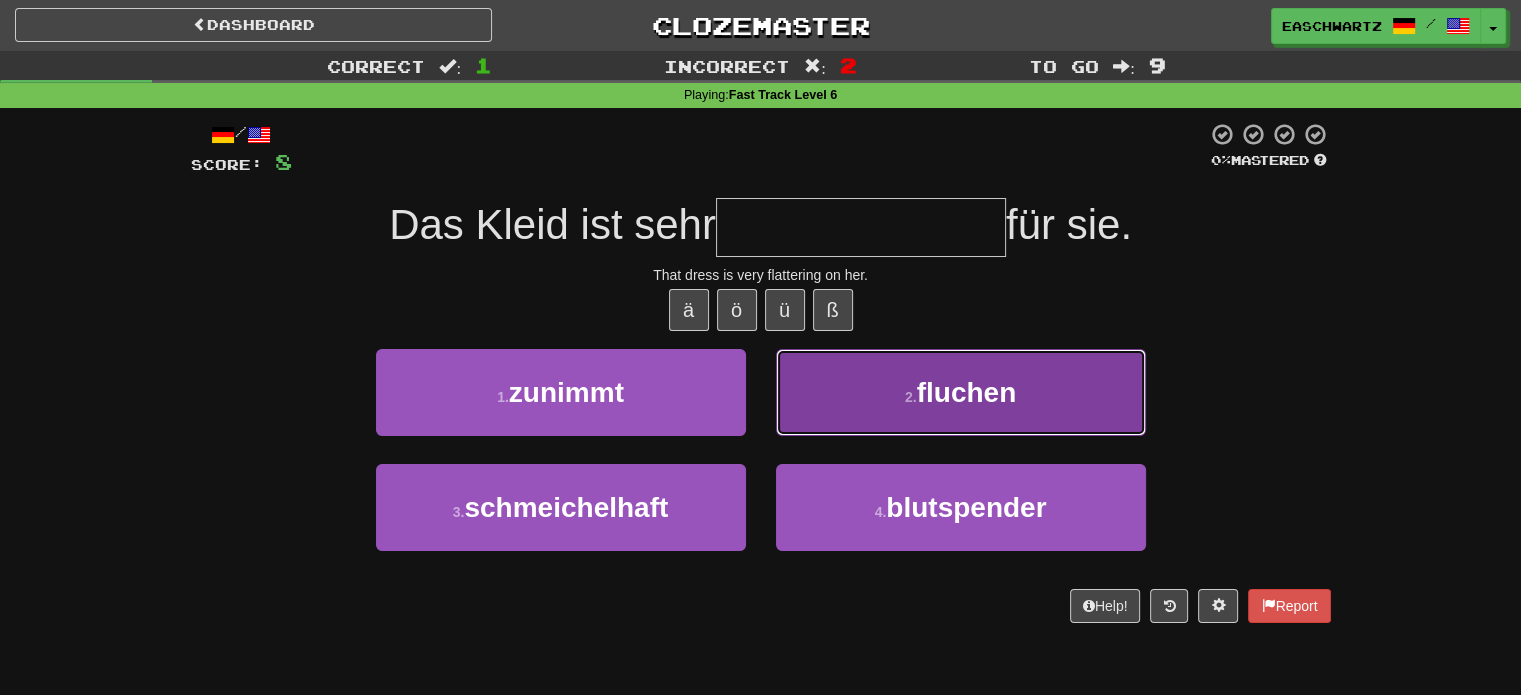 click on "2 .  fluchen" at bounding box center [961, 392] 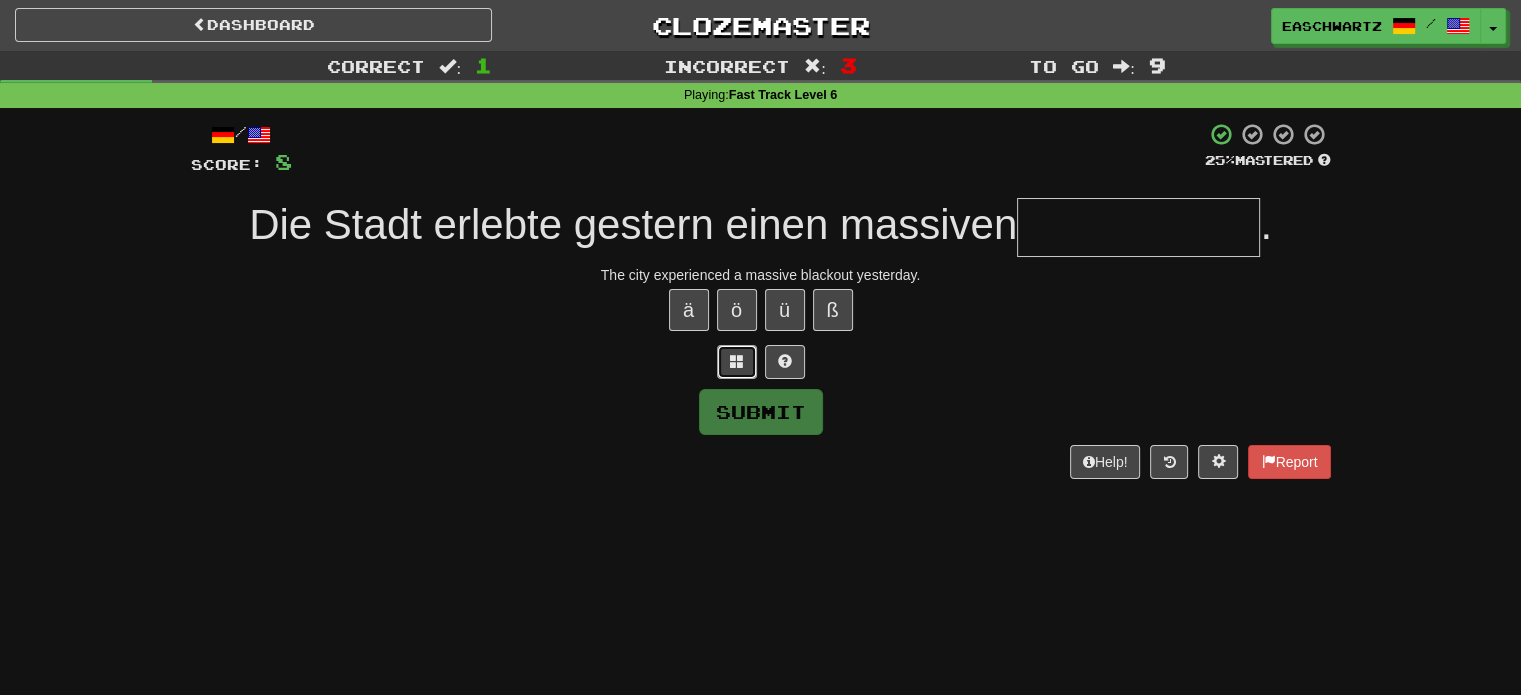 click at bounding box center [737, 361] 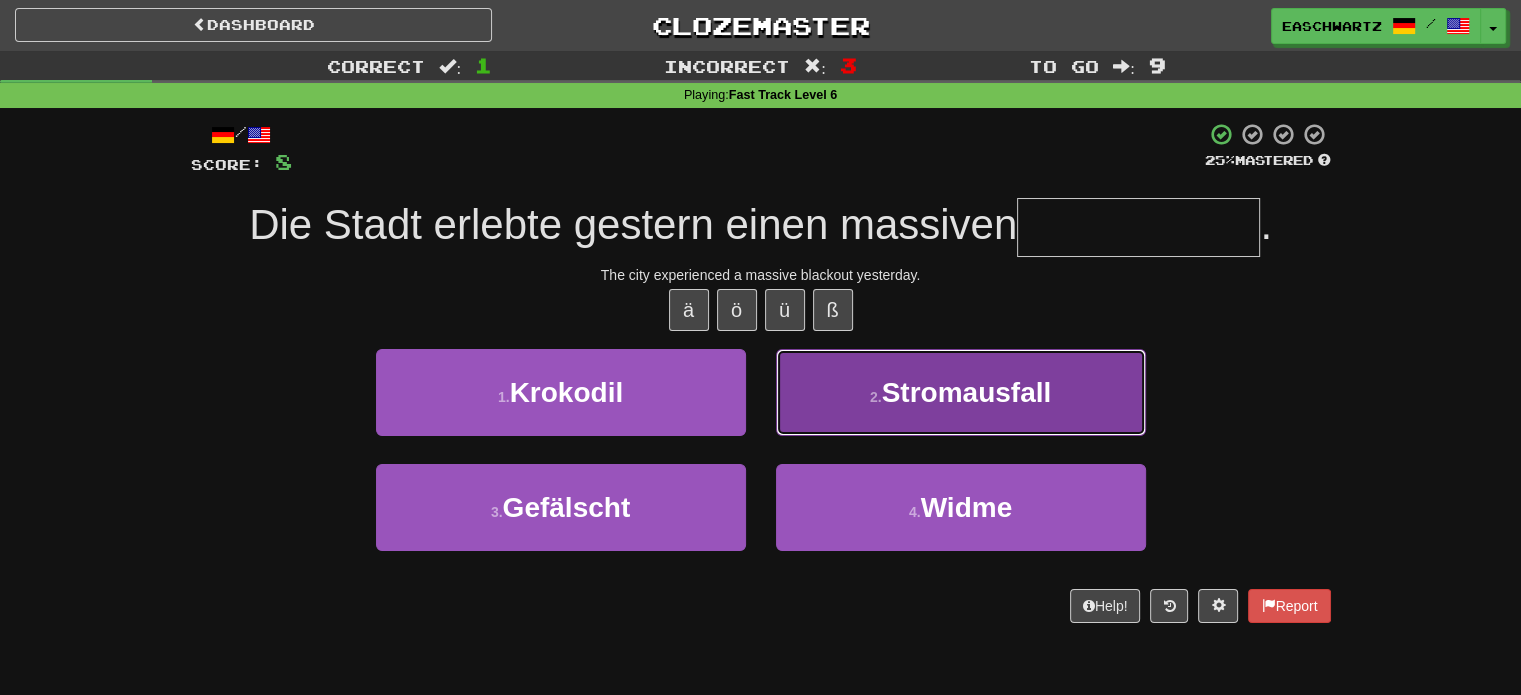 click on "2 ." at bounding box center [876, 397] 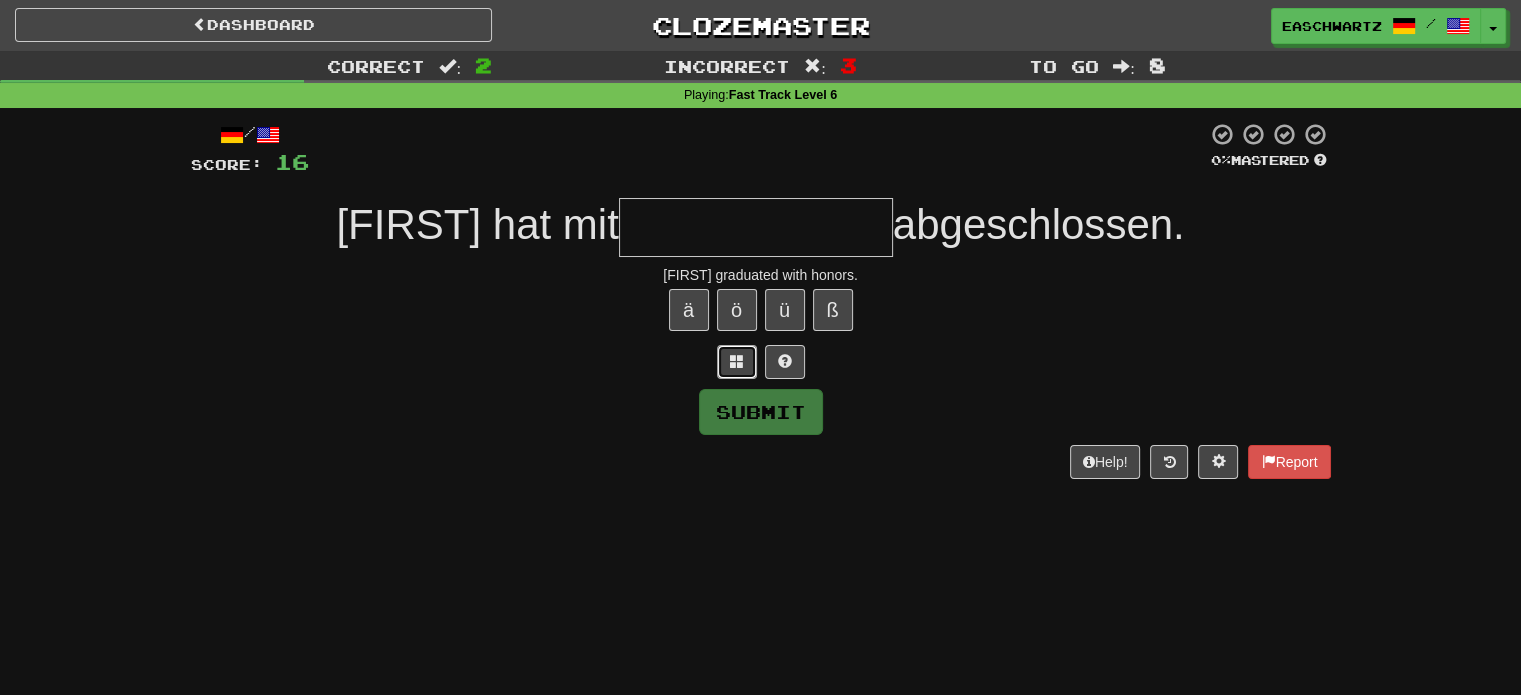 click at bounding box center [737, 362] 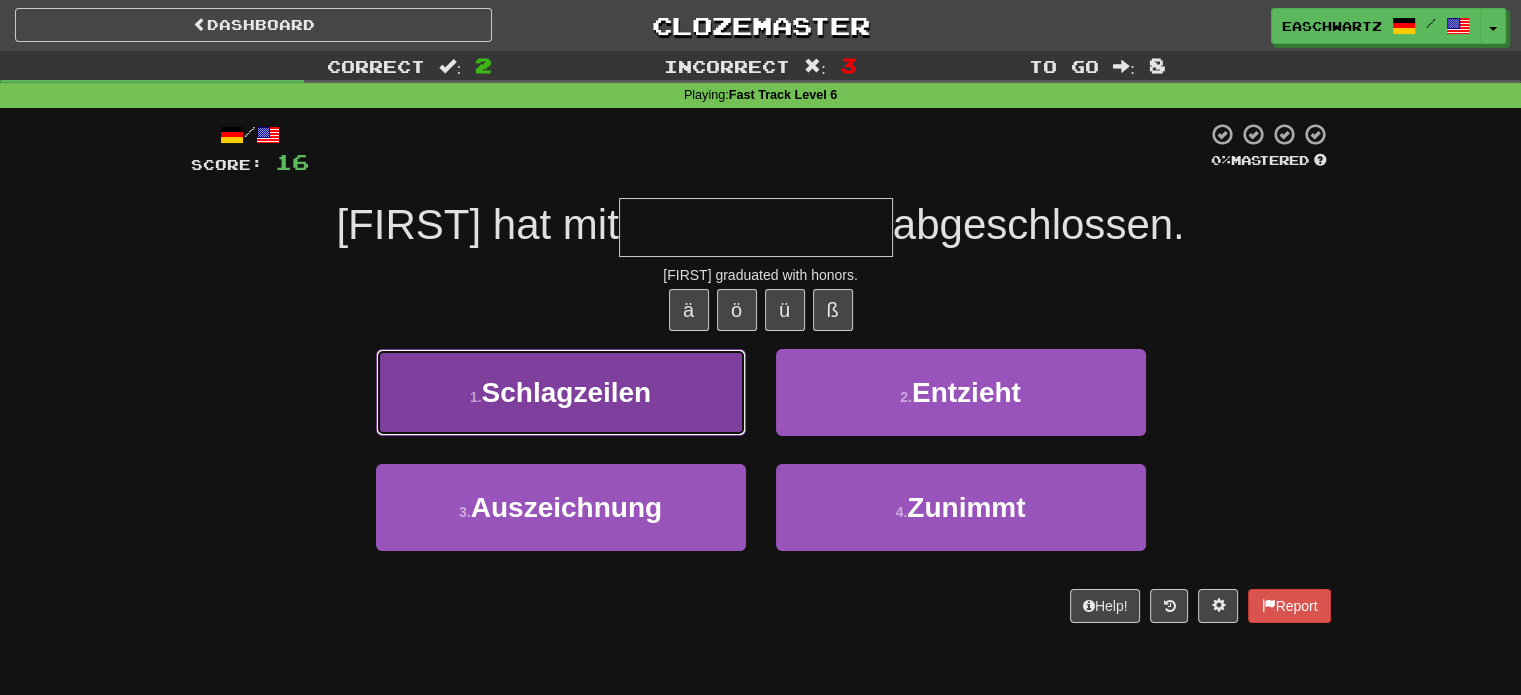 click on "1 .  Schlagzeilen" at bounding box center (561, 392) 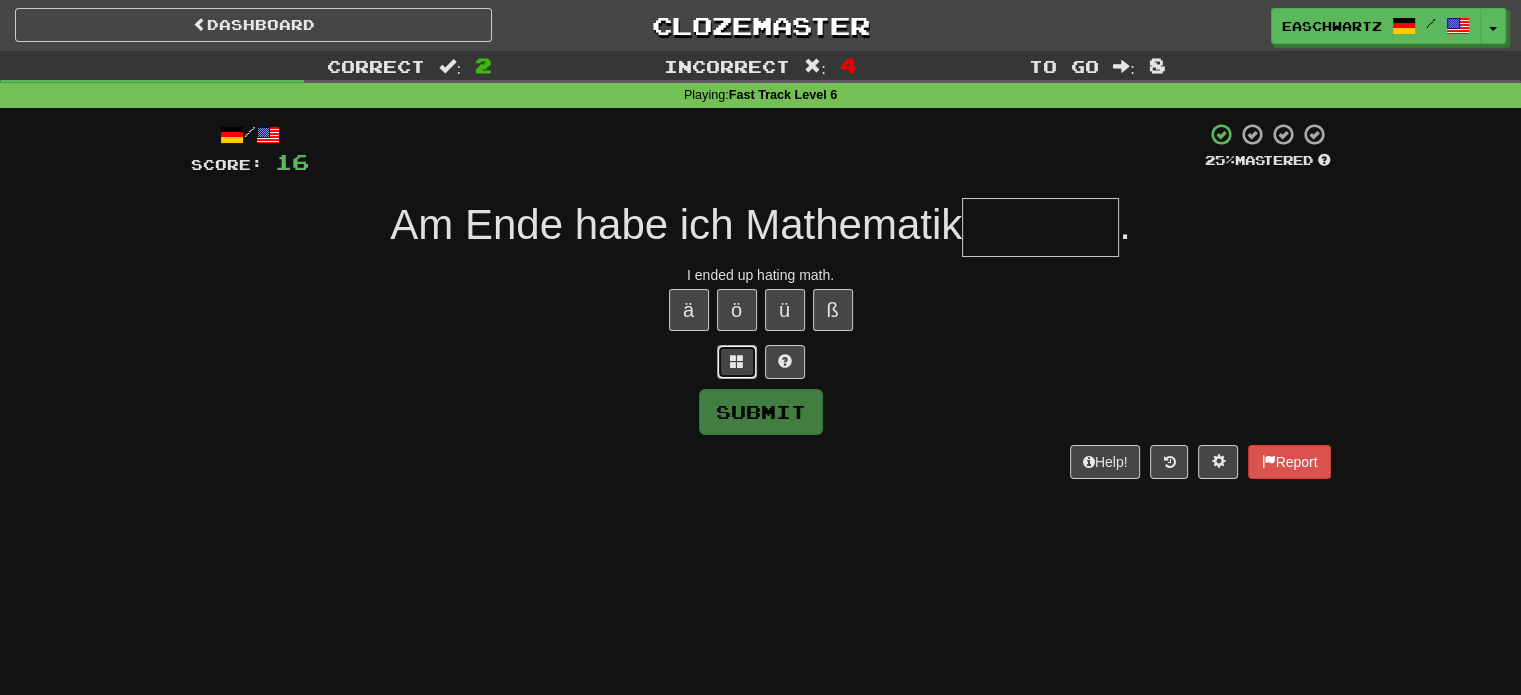 click at bounding box center [737, 362] 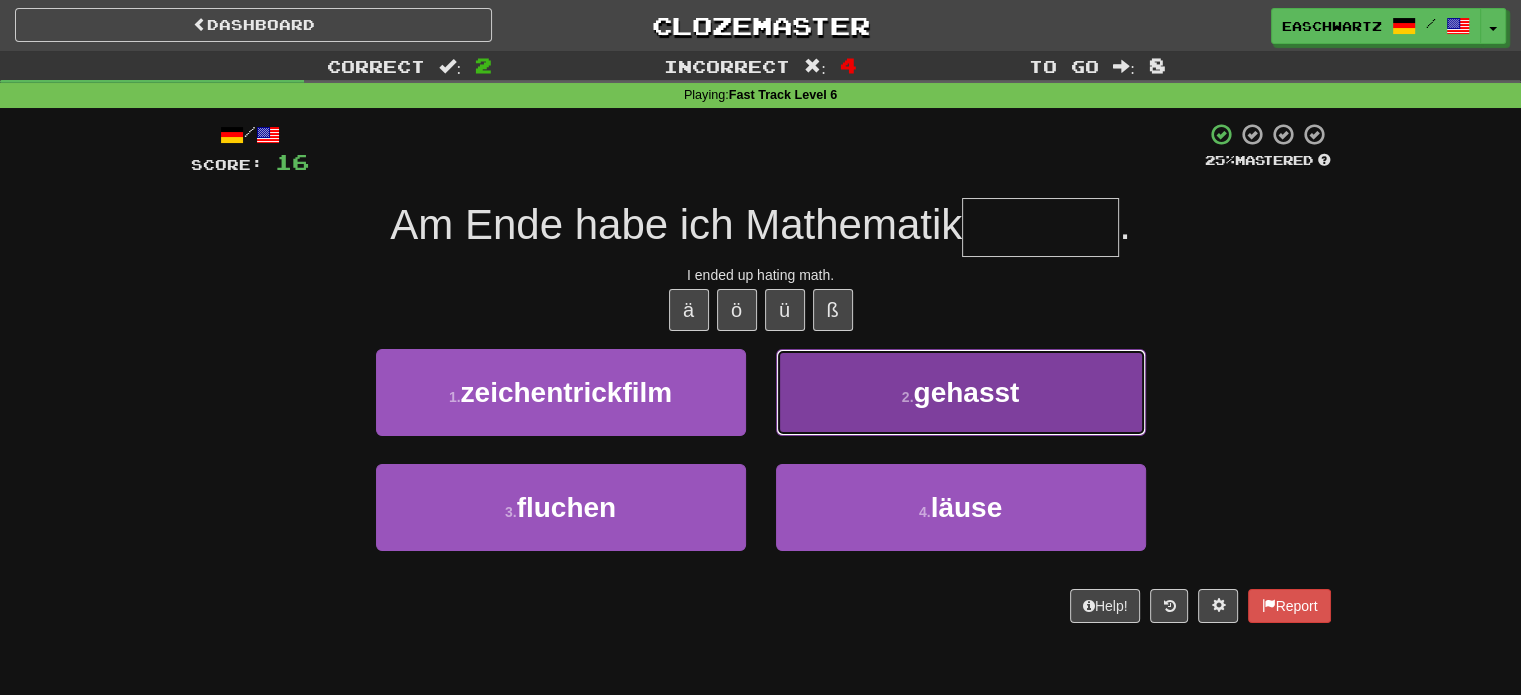 click on "gehasst" at bounding box center (966, 392) 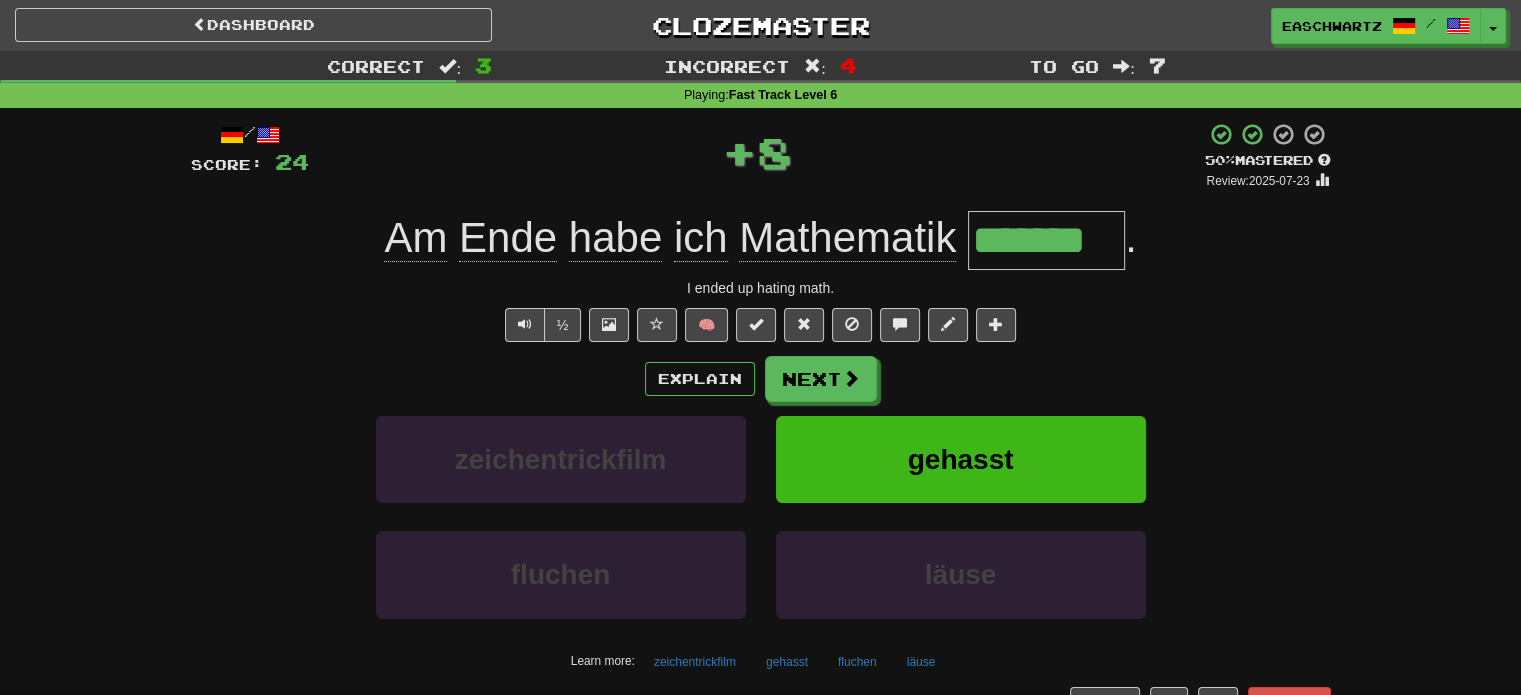 type 